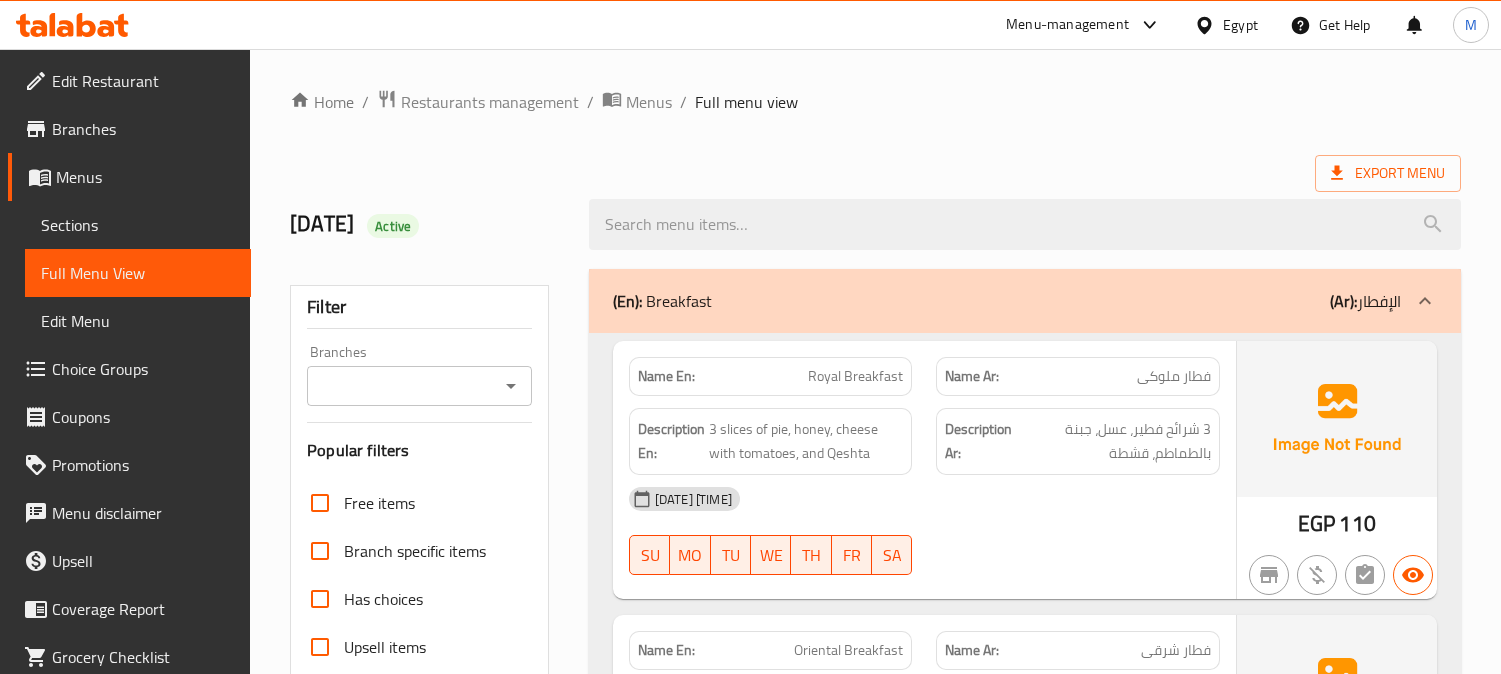 scroll, scrollTop: 0, scrollLeft: 0, axis: both 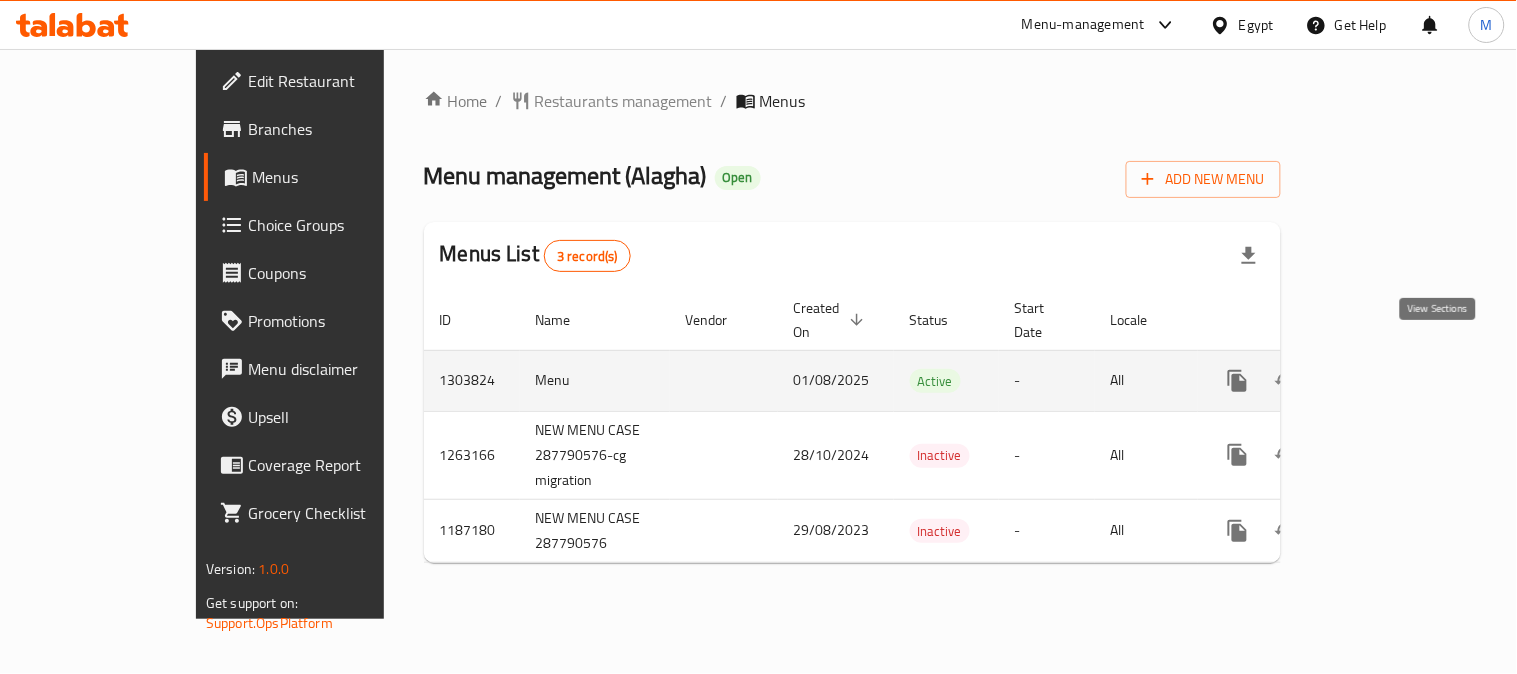 drag, startPoint x: 1448, startPoint y: 346, endPoint x: 1311, endPoint y: 355, distance: 137.2953 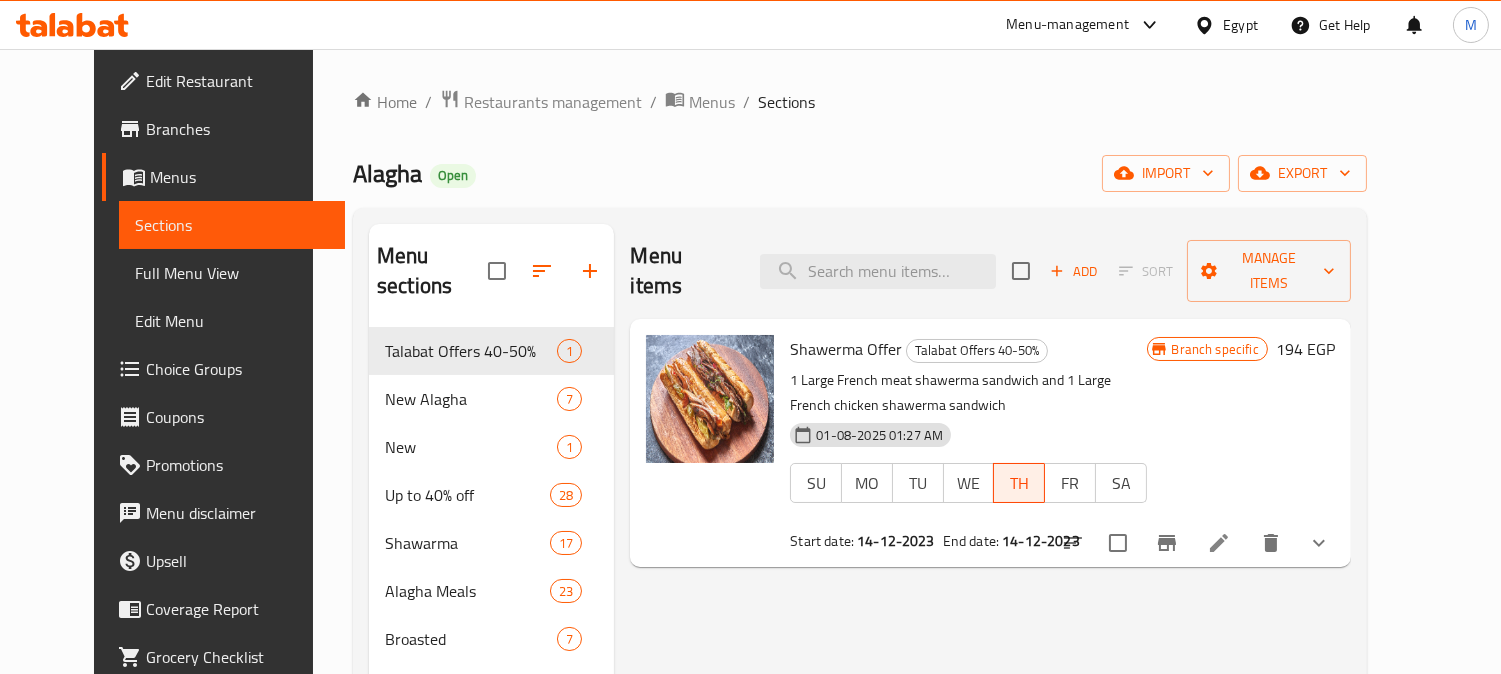 drag, startPoint x: 126, startPoint y: 274, endPoint x: 148, endPoint y: 575, distance: 301.80292 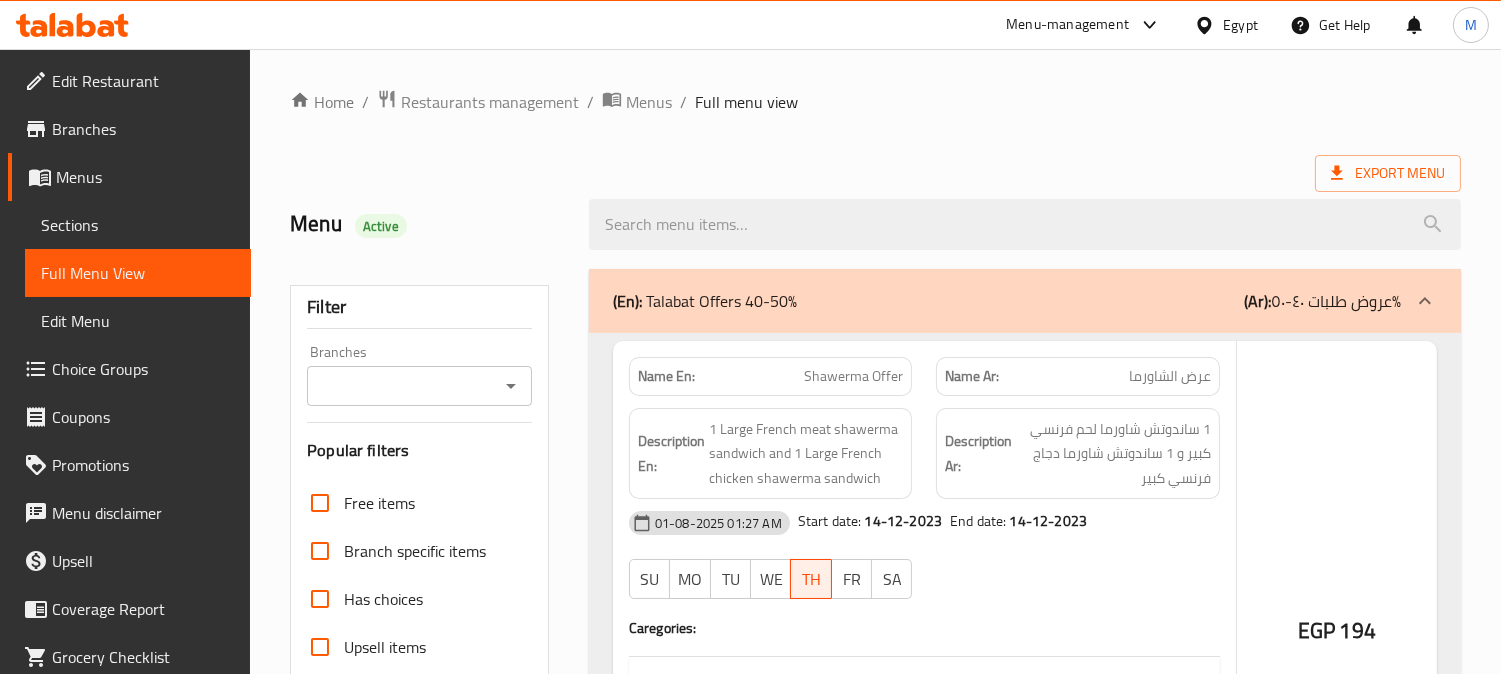 click on "Branches" at bounding box center [403, 386] 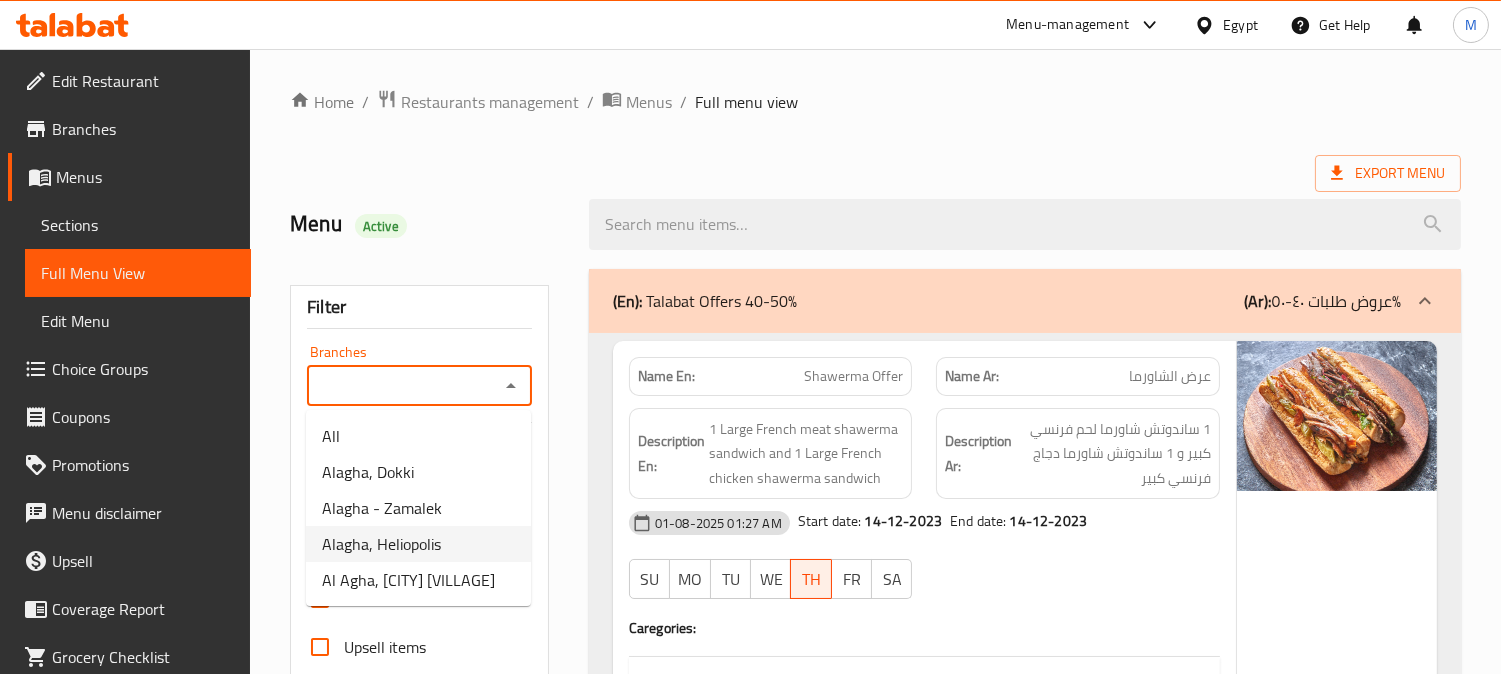 scroll, scrollTop: 66, scrollLeft: 0, axis: vertical 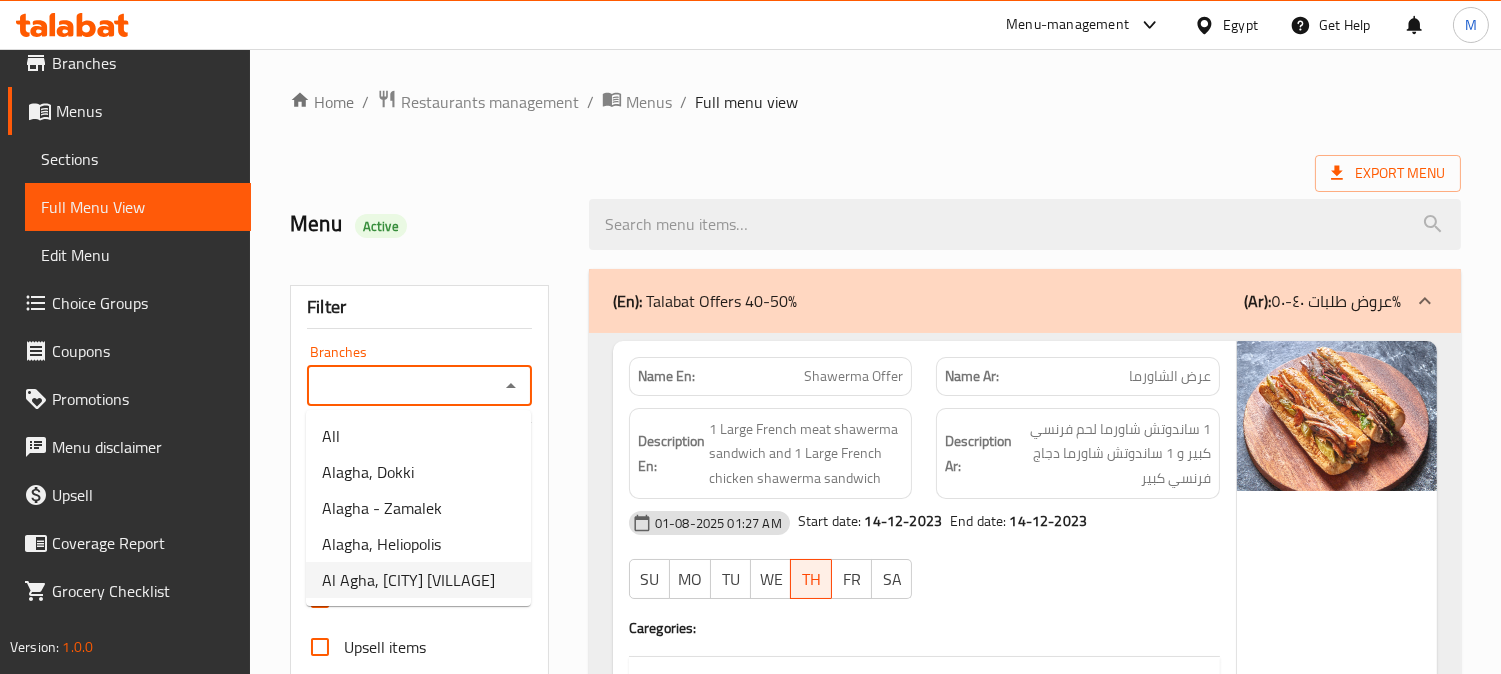 click on "Al Agha, [CITY] [VILLAGE]" at bounding box center (408, 580) 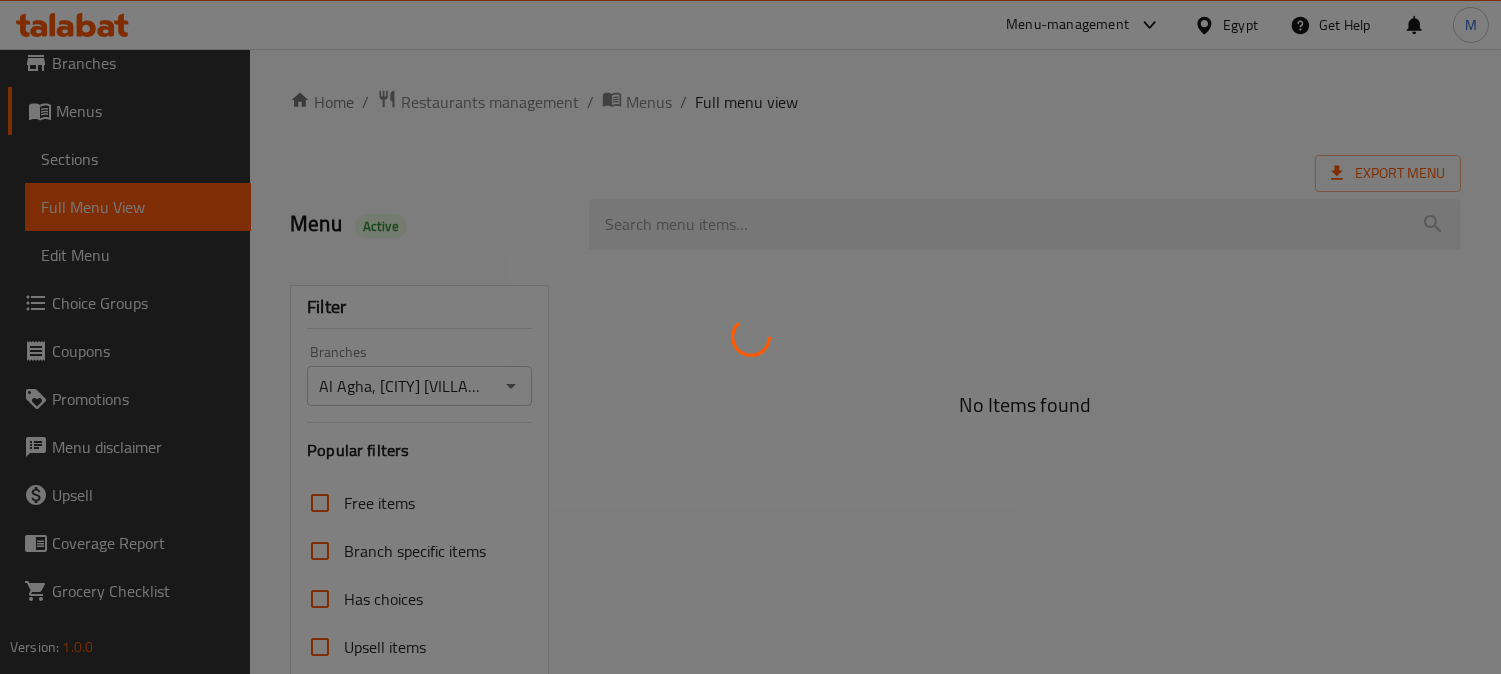 type on "Al Agha, [CITY] [VILLAGE]" 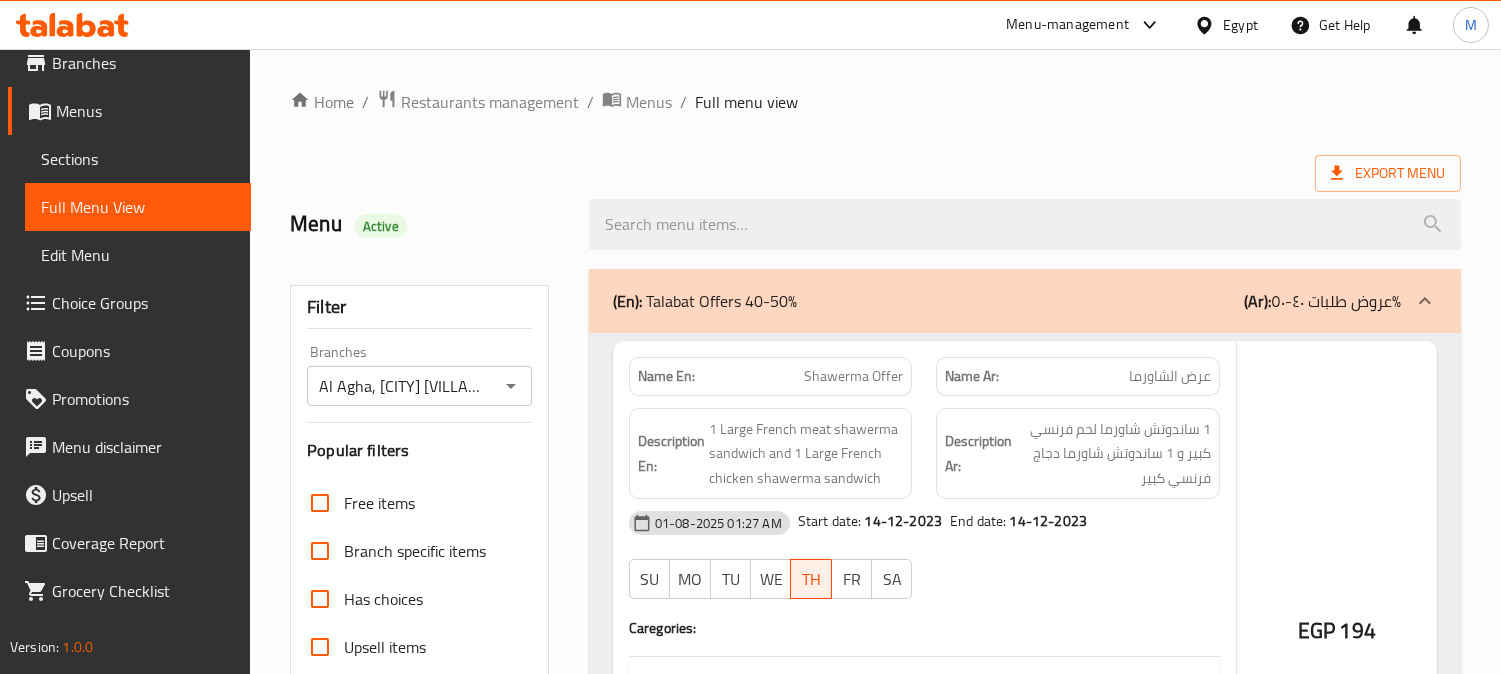 click at bounding box center (750, 337) 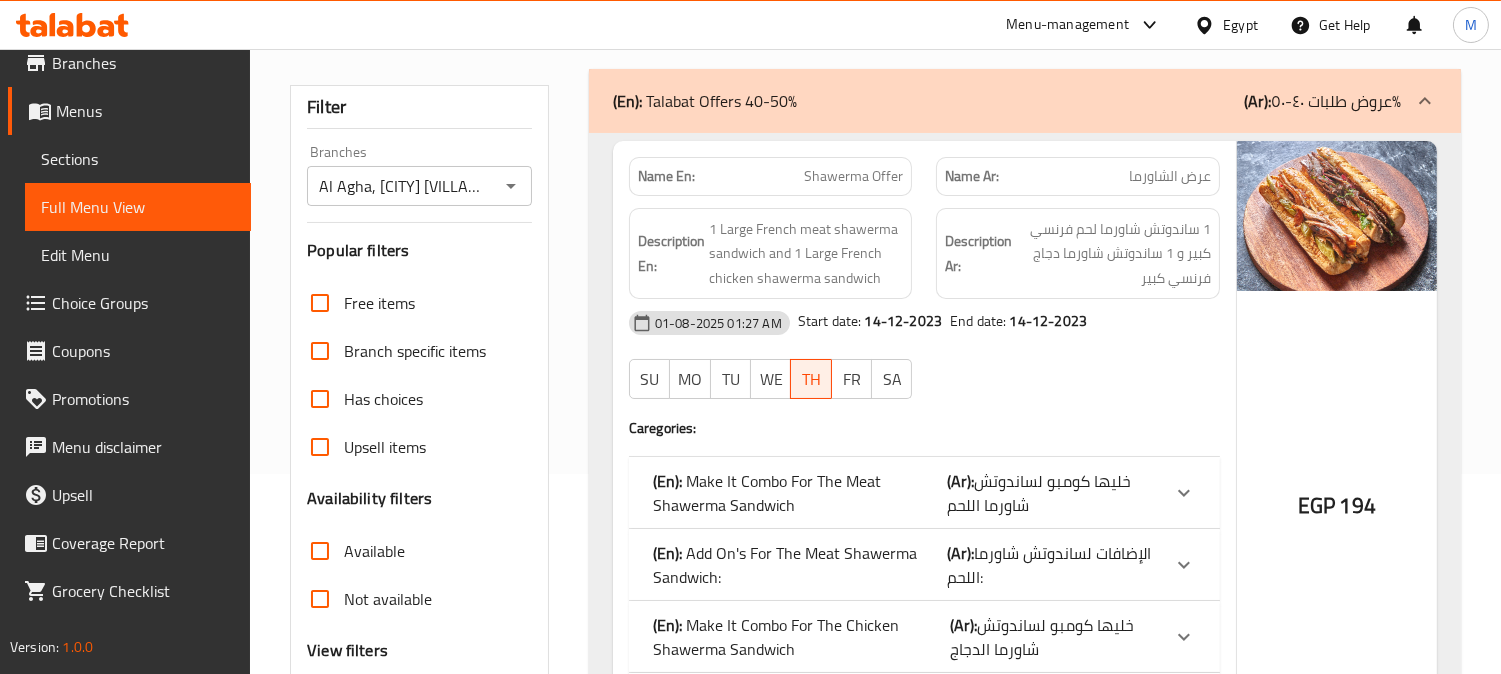 scroll, scrollTop: 333, scrollLeft: 0, axis: vertical 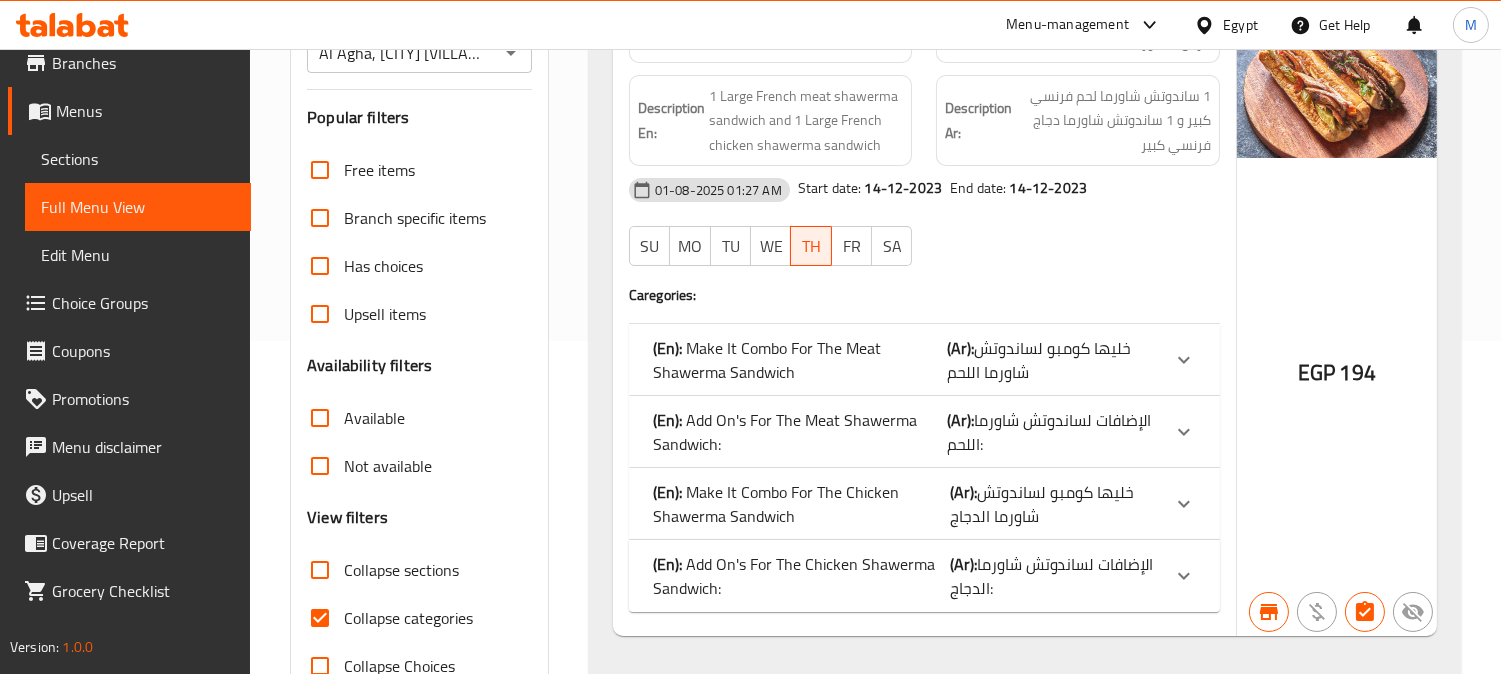 click on "Available" at bounding box center (320, 418) 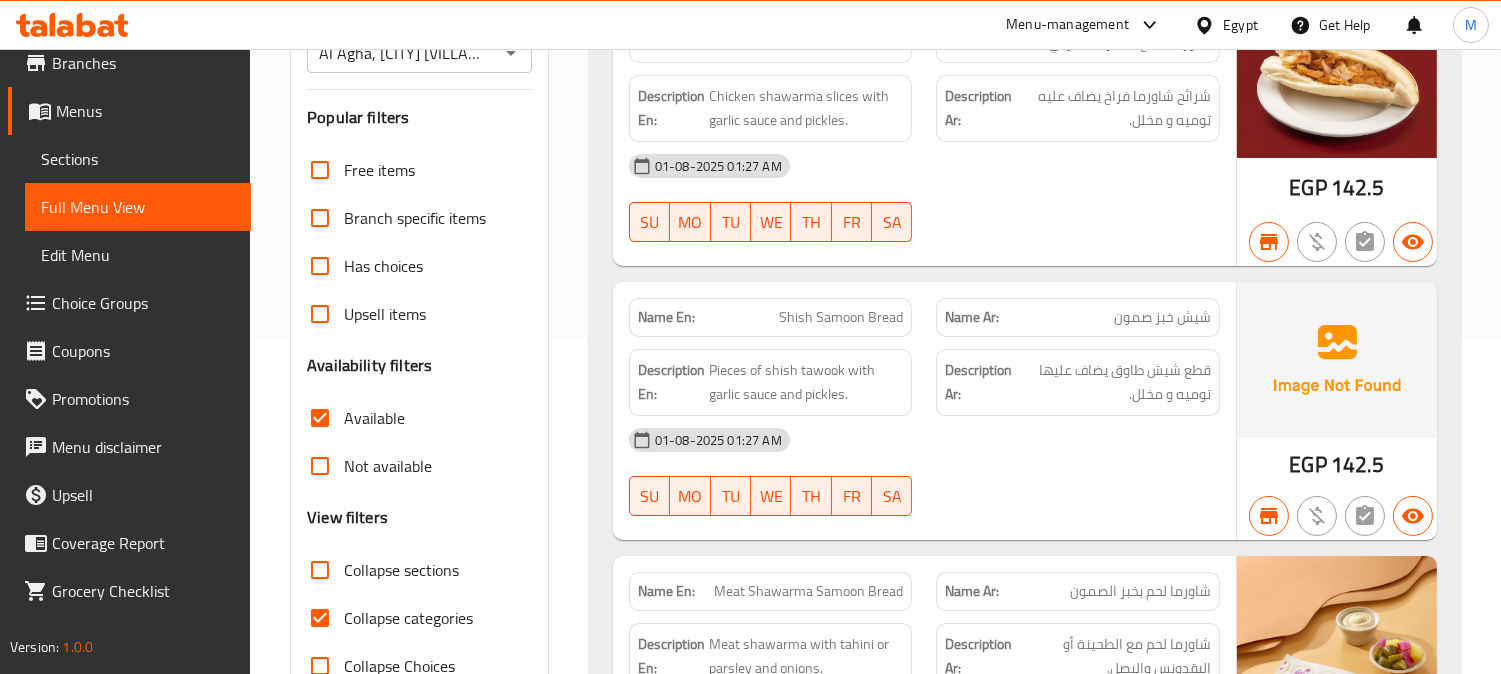 scroll, scrollTop: 222, scrollLeft: 0, axis: vertical 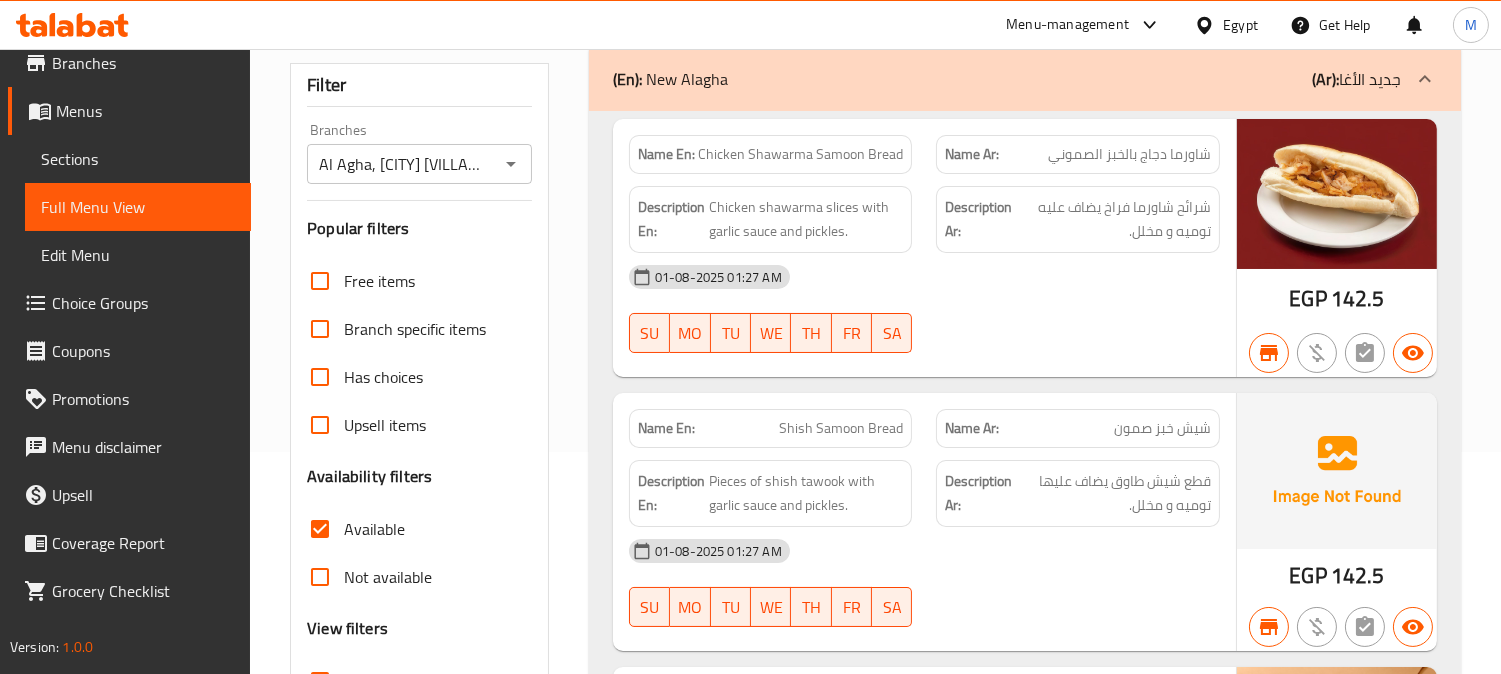 click 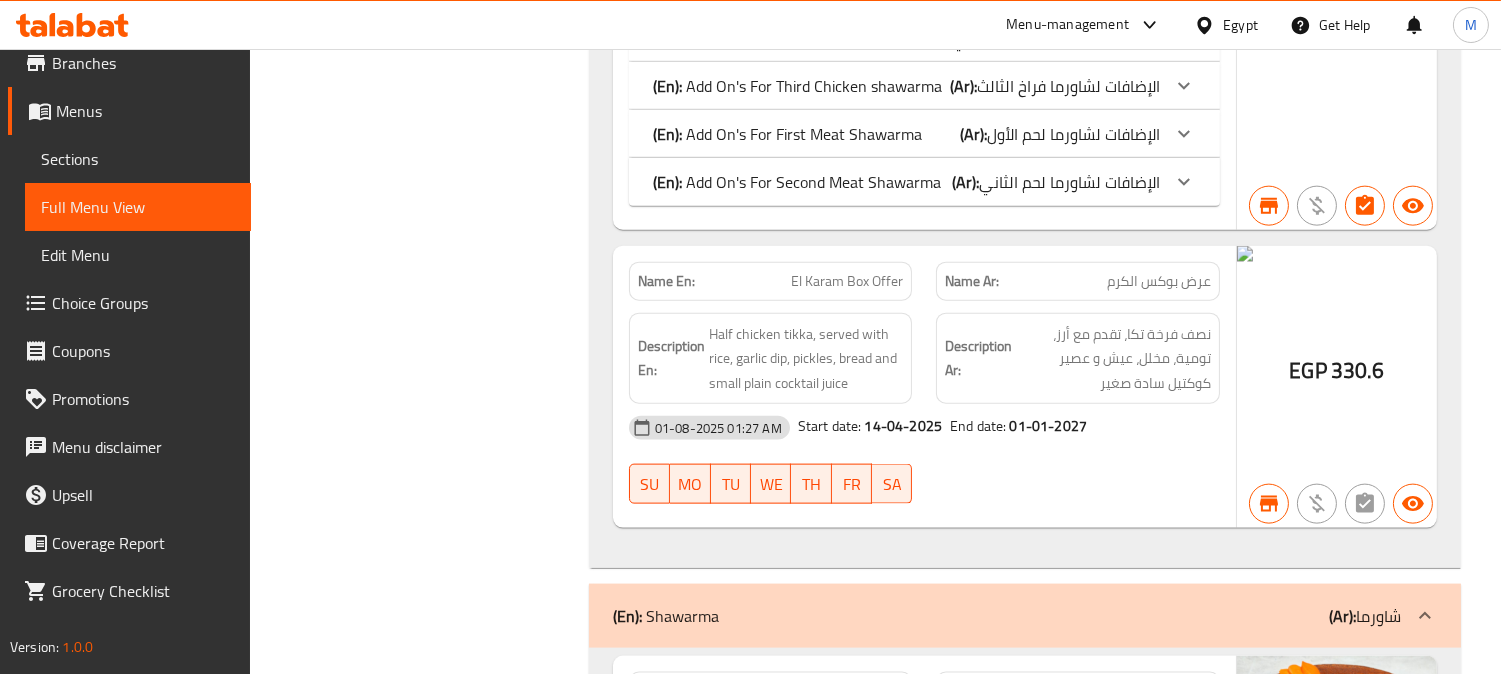 scroll, scrollTop: 5111, scrollLeft: 0, axis: vertical 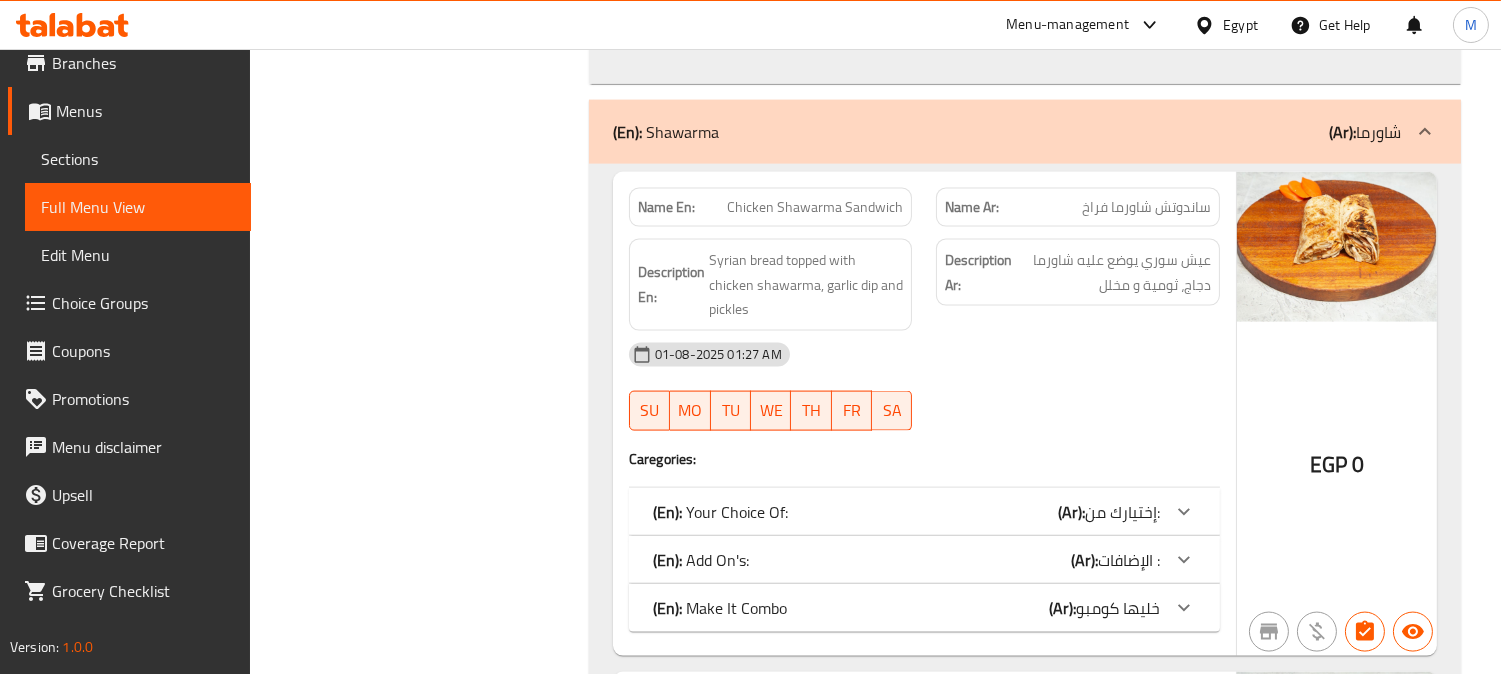click on "إختيارك من:" at bounding box center (1136, -1954) 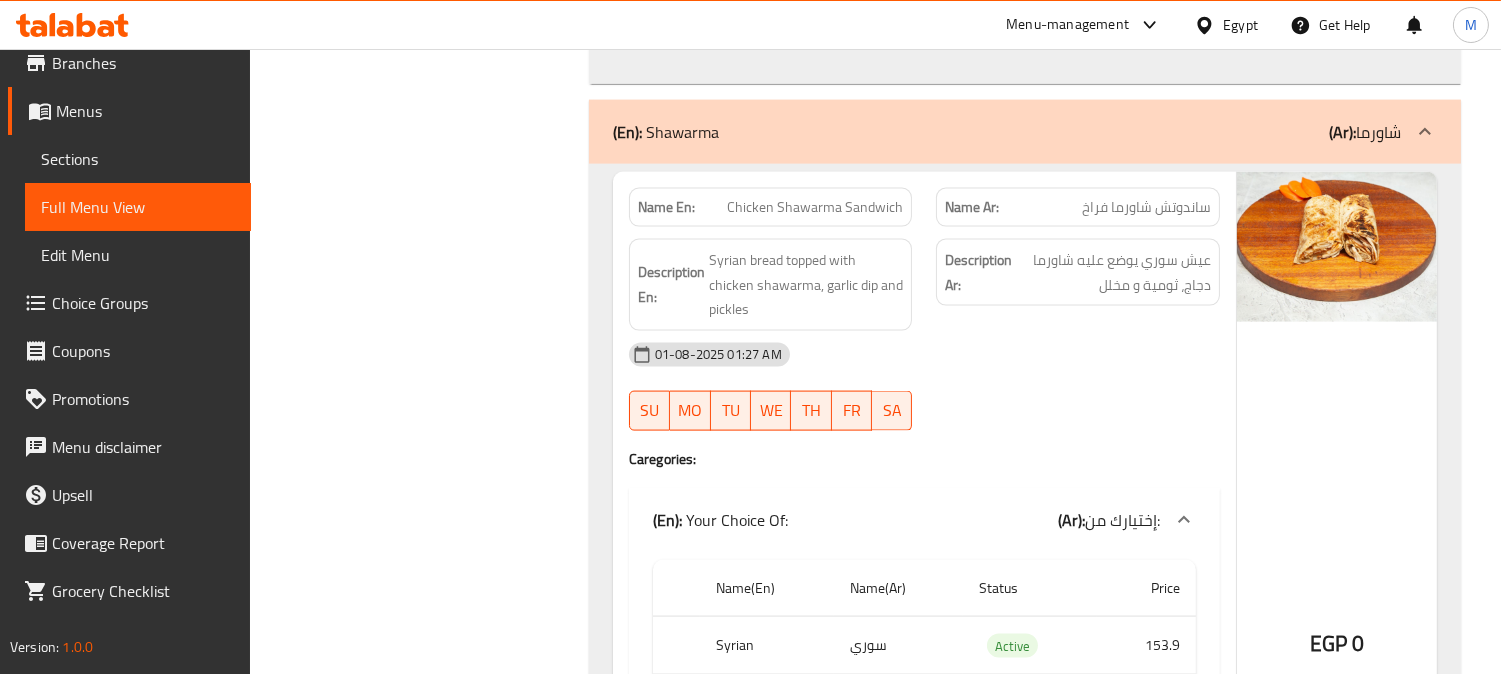 scroll, scrollTop: 5444, scrollLeft: 0, axis: vertical 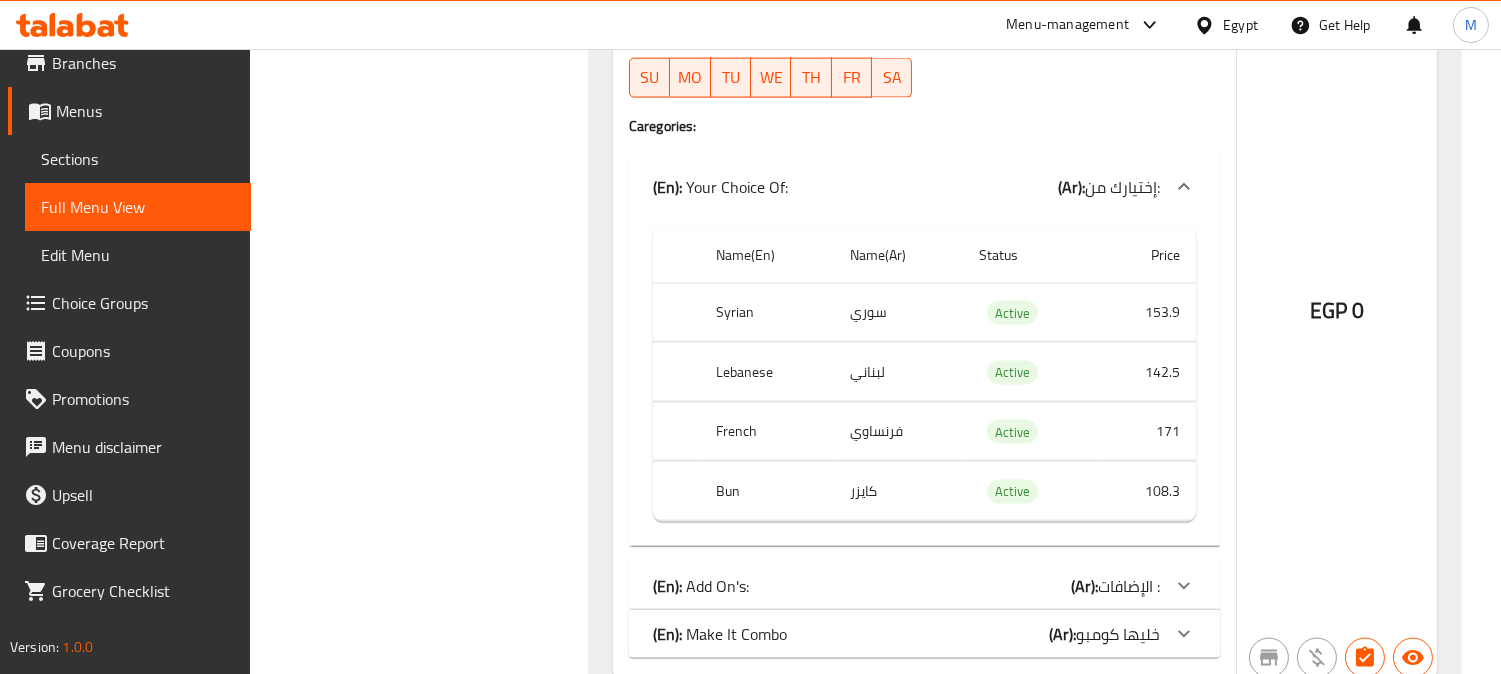click on "(En):   Add On's: (Ar): الإضافات :" at bounding box center [906, -2287] 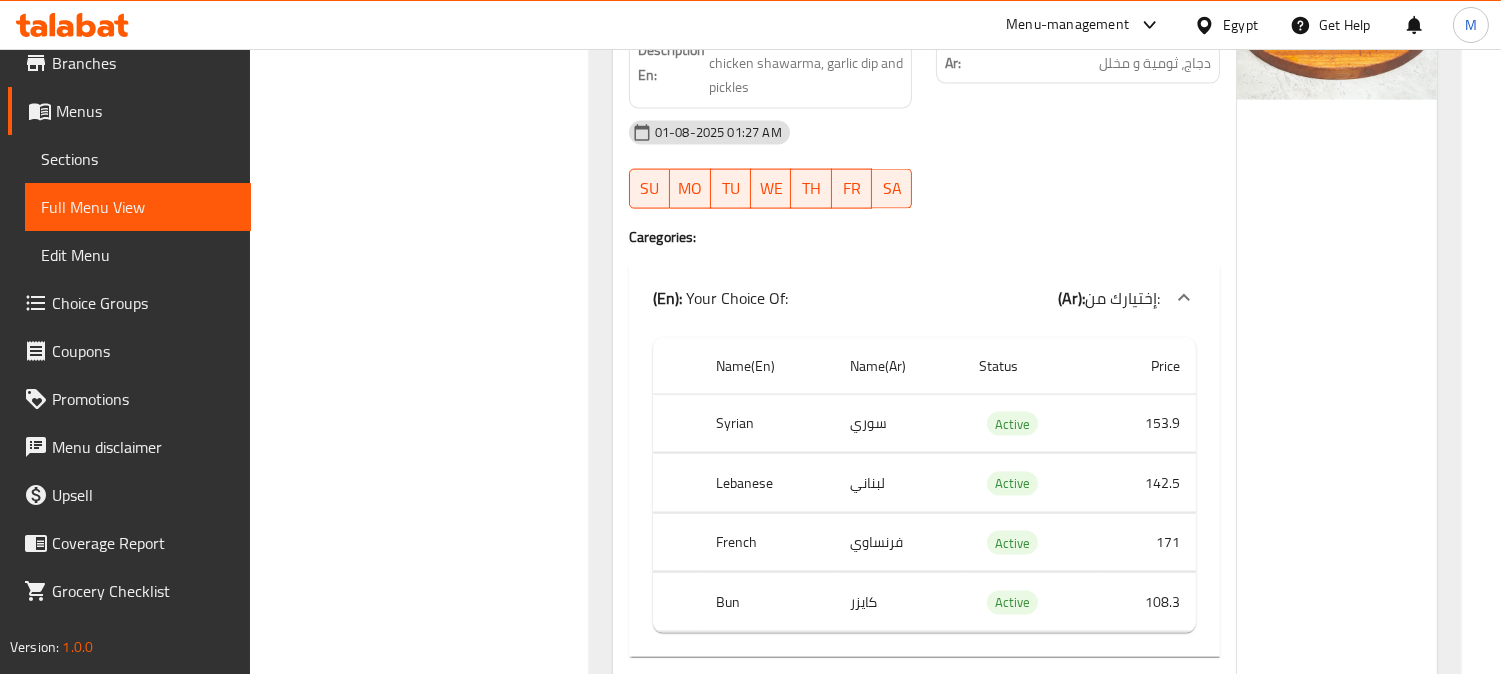 scroll, scrollTop: 5444, scrollLeft: 0, axis: vertical 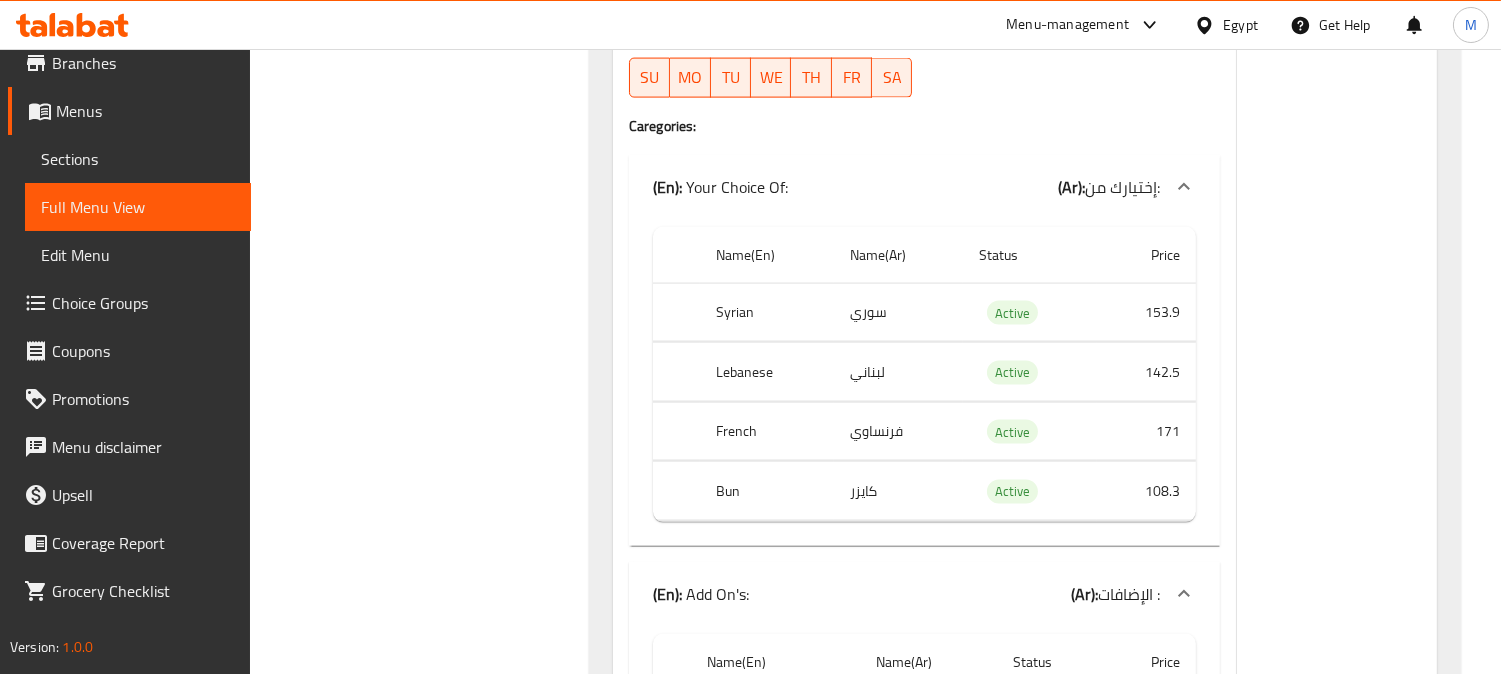 click on "(En):   Your Choice Of: (Ar): إختيارك من:" at bounding box center [924, 187] 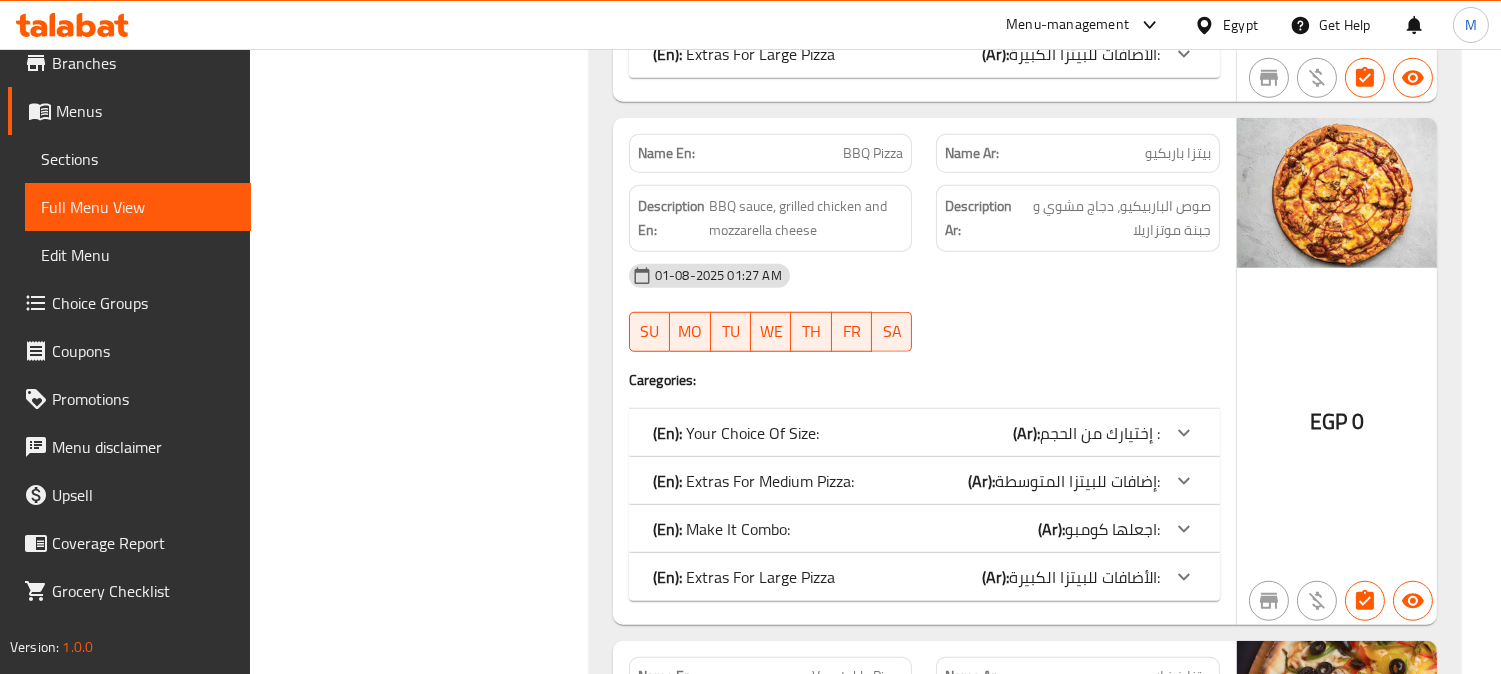 scroll, scrollTop: 30130, scrollLeft: 0, axis: vertical 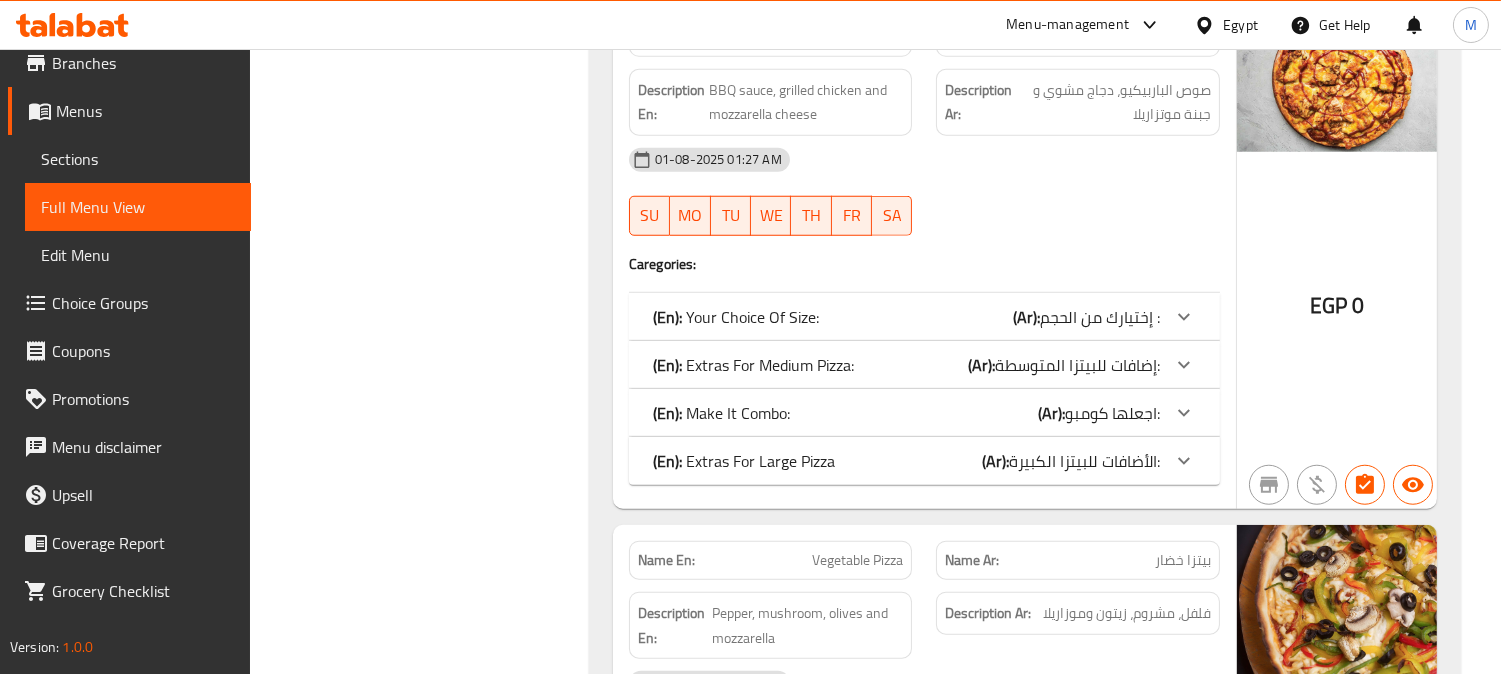 click on "إختيارك من الحجم :" at bounding box center (1136, -26973) 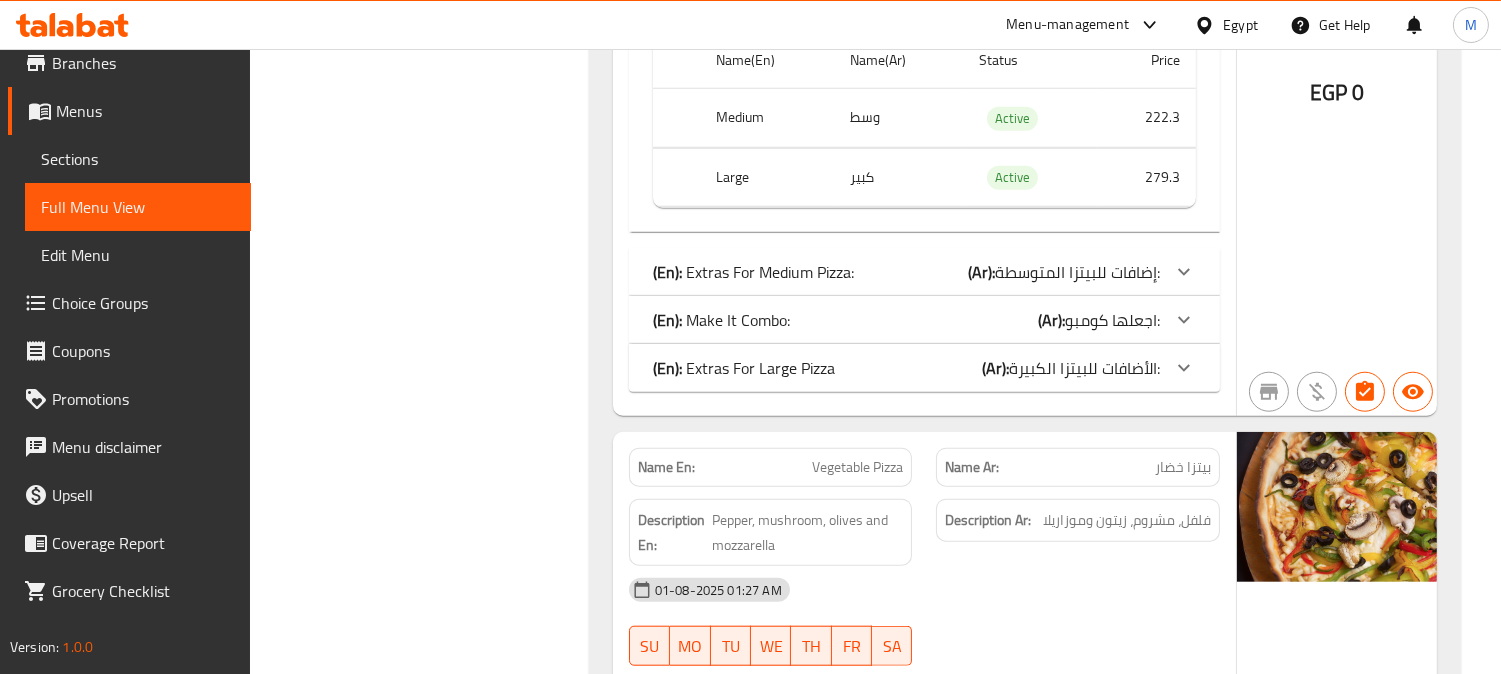 scroll, scrollTop: 30796, scrollLeft: 0, axis: vertical 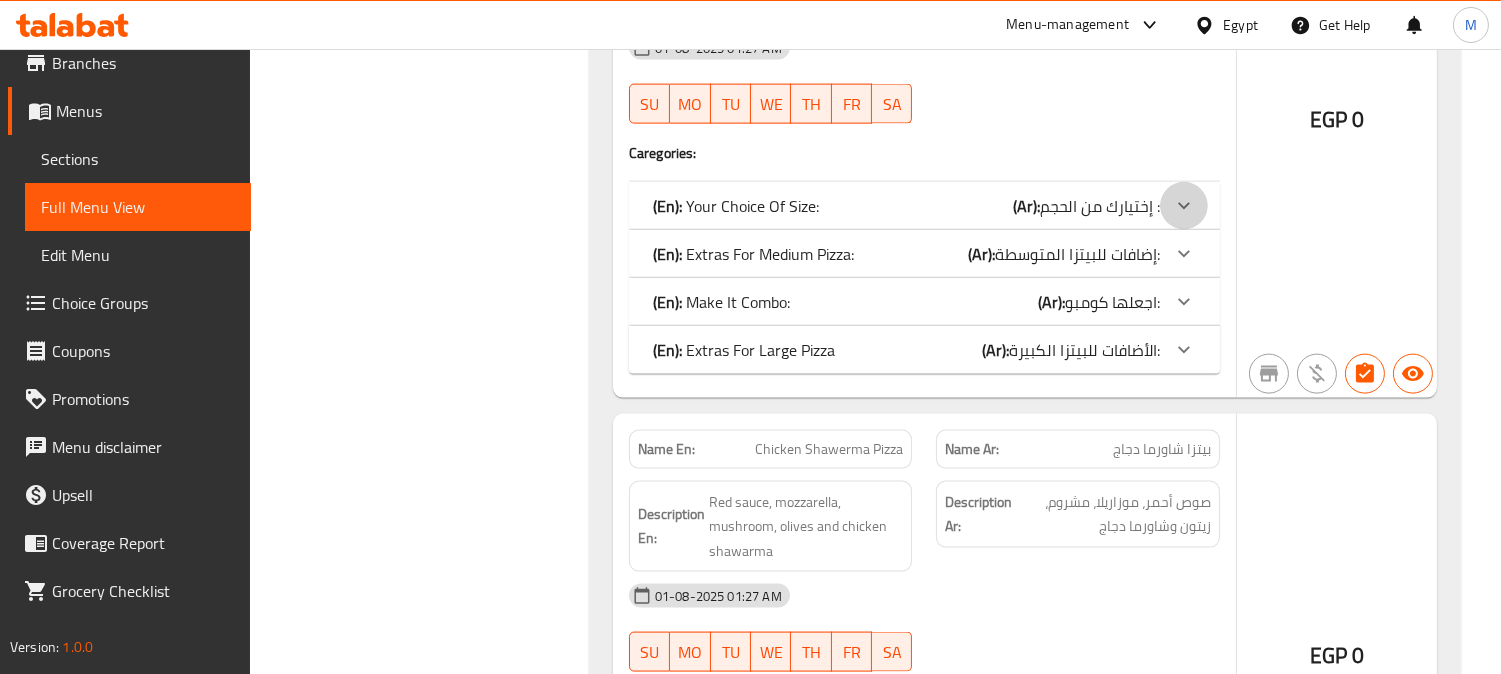 click 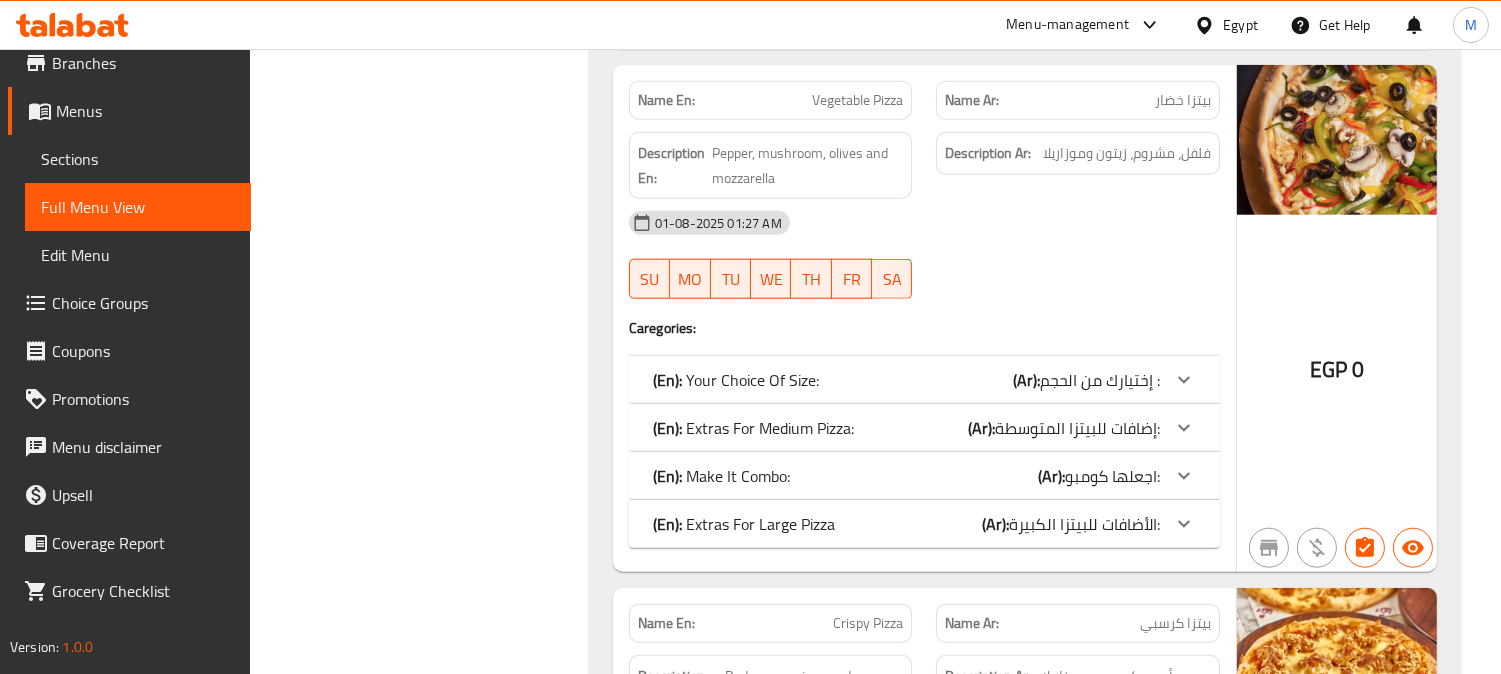 scroll, scrollTop: 30828, scrollLeft: 0, axis: vertical 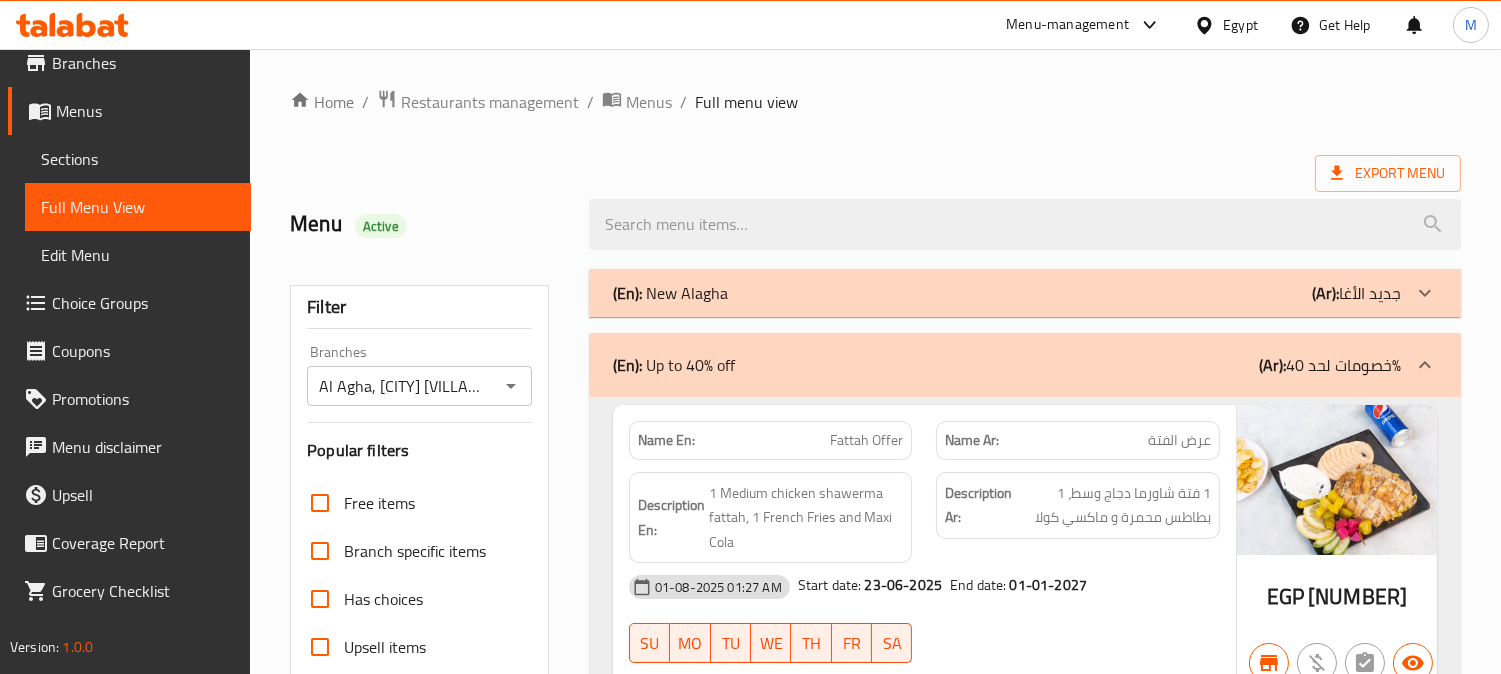 click on "Home / Restaurants management / Menus / Full menu view Export Menu Menu   Active Filter Branches Al Agha, [CITY] [VILLAGE] Branches Popular filters Free items Branch specific items Has choices Upsell items Availability filters Available Not available View filters Collapse sections Collapse categories Collapse Choices (En):   New Alagha (Ar): جديد الأغا Name En: Chicken Shawarma Samoon Bread Name Ar: شاورما دجاج بالخبز الصموني Description En: Chicken shawarma slices with garlic sauce and pickles. Description Ar: شرائح شاورما فراخ يضاف عليه توميه و مخلل. [DATE] [TIME] SU MO TU WE TH FR SA EGP [PRICE] Name En: Shish Samoon Bread Name Ar: شيش خبز صمون Description En: Pieces of shish tawook with garlic sauce and pickles. Description Ar: قطع شيش طاوق يضاف عليها توميه و مخلل. [DATE] [TIME] SU MO TU WE TH FR SA EGP [PRICE] Name En: Meat Shawarma Samoon Bread  Name Ar: Description En: Description Ar: SU MO TU" at bounding box center [875, 37817] 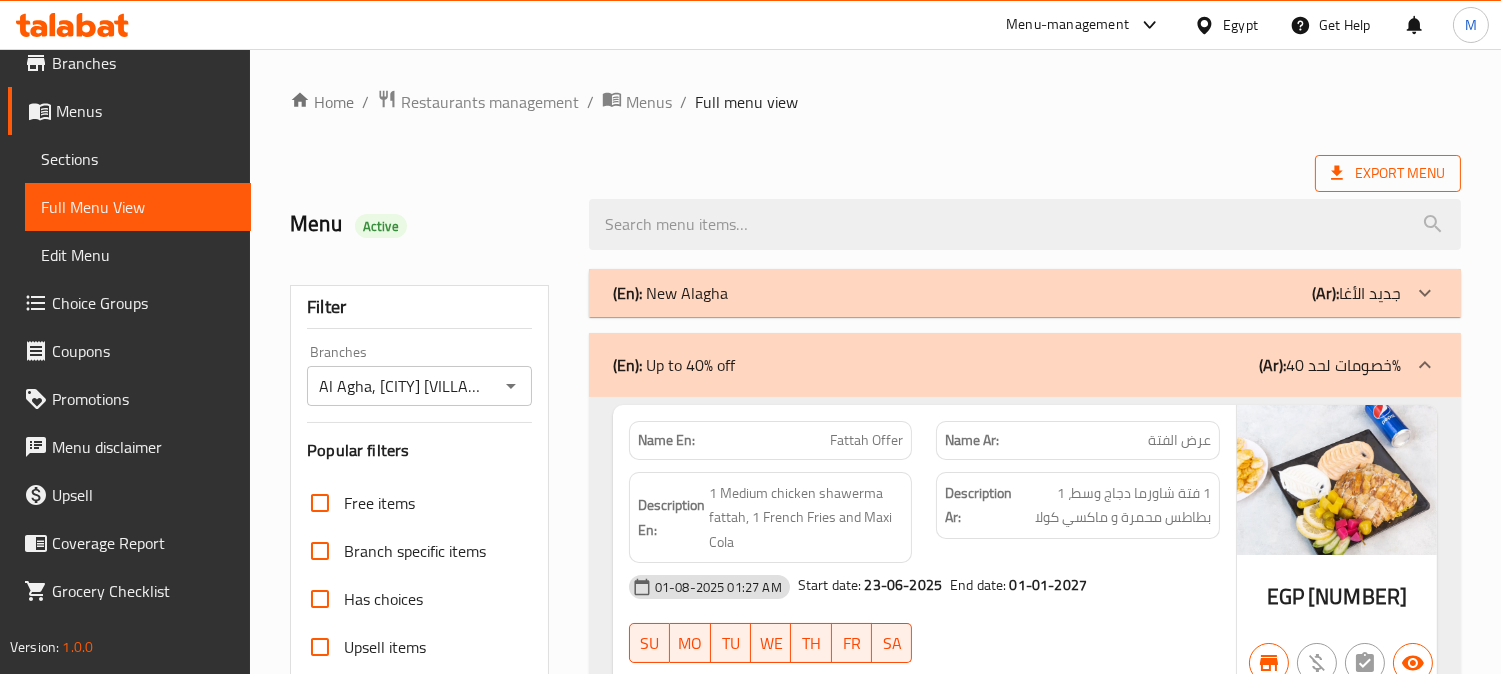 click on "Export Menu" at bounding box center (1388, 173) 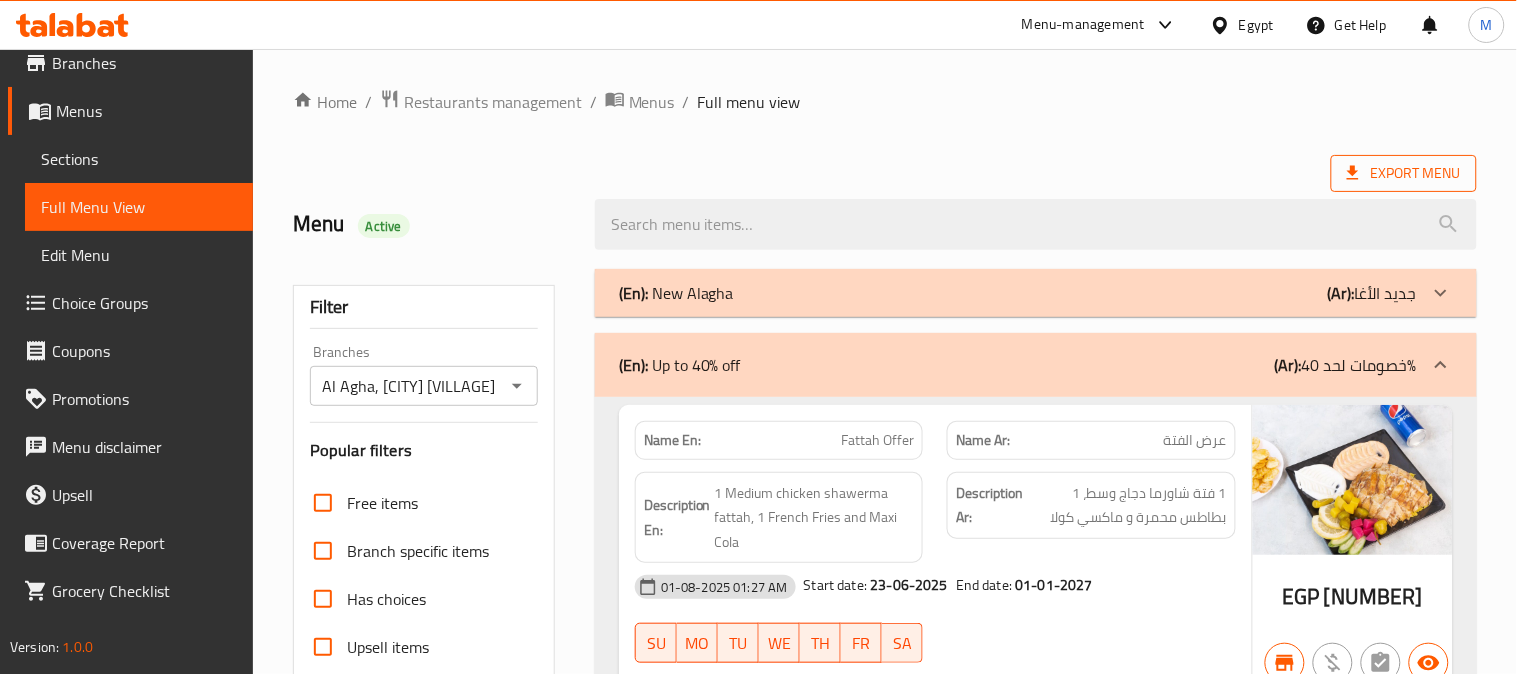 click on "Export Menu" at bounding box center (1404, 173) 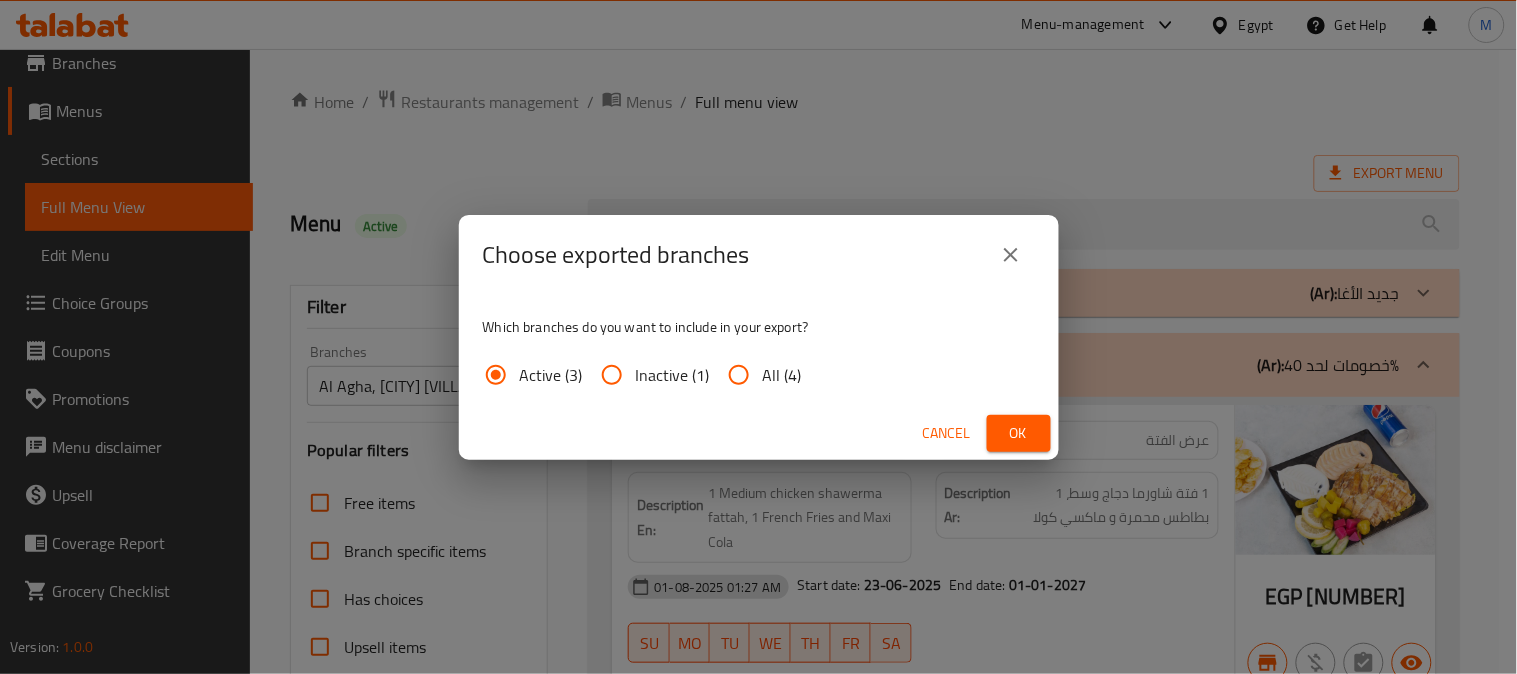scroll, scrollTop: 555, scrollLeft: 0, axis: vertical 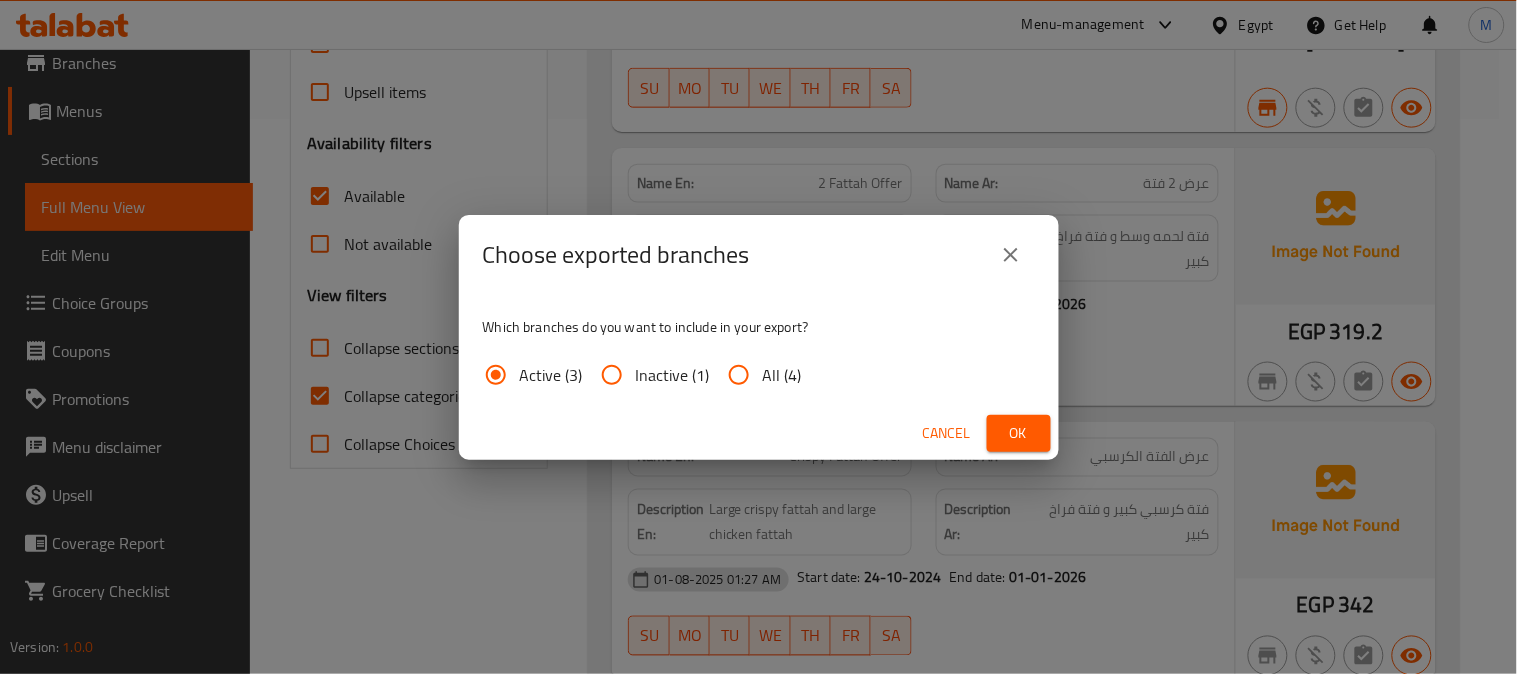 click on "All (4)" at bounding box center (739, 375) 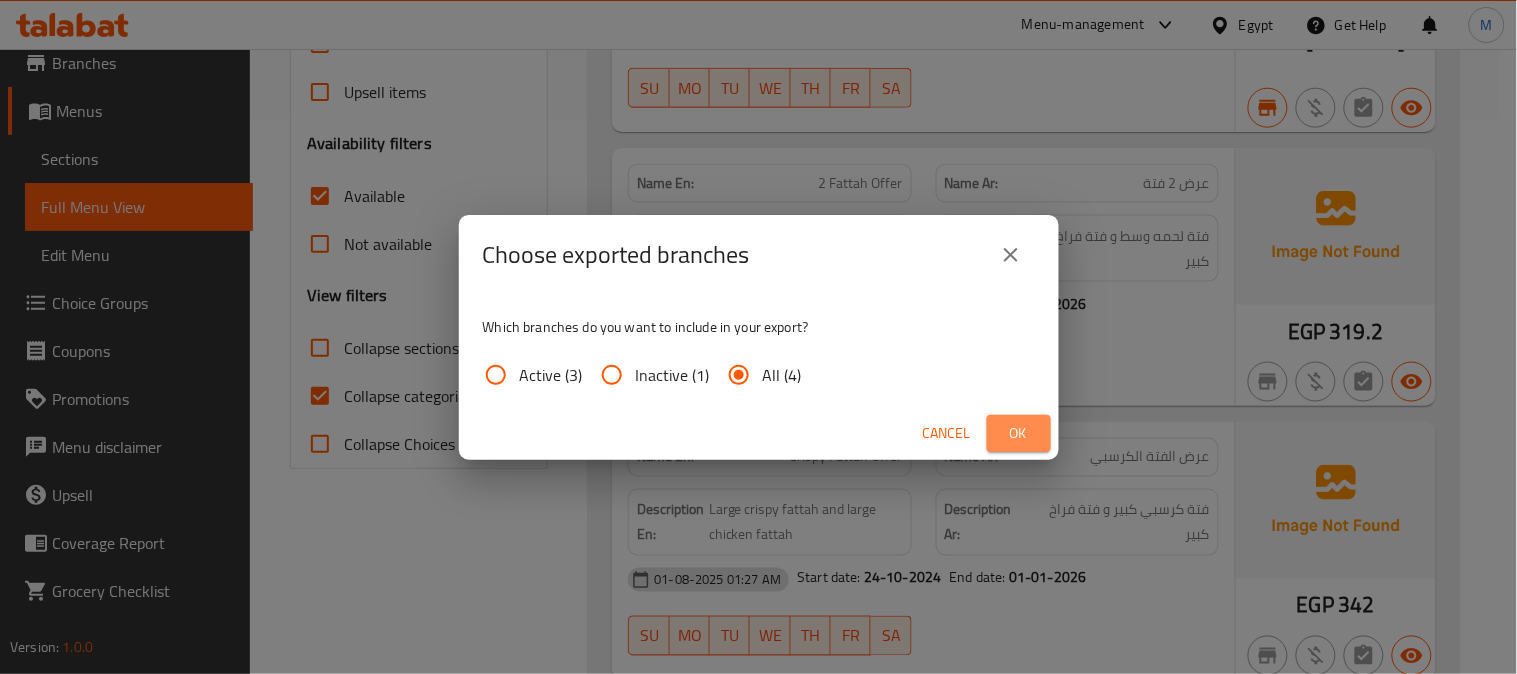 click on "Ok" at bounding box center (1019, 433) 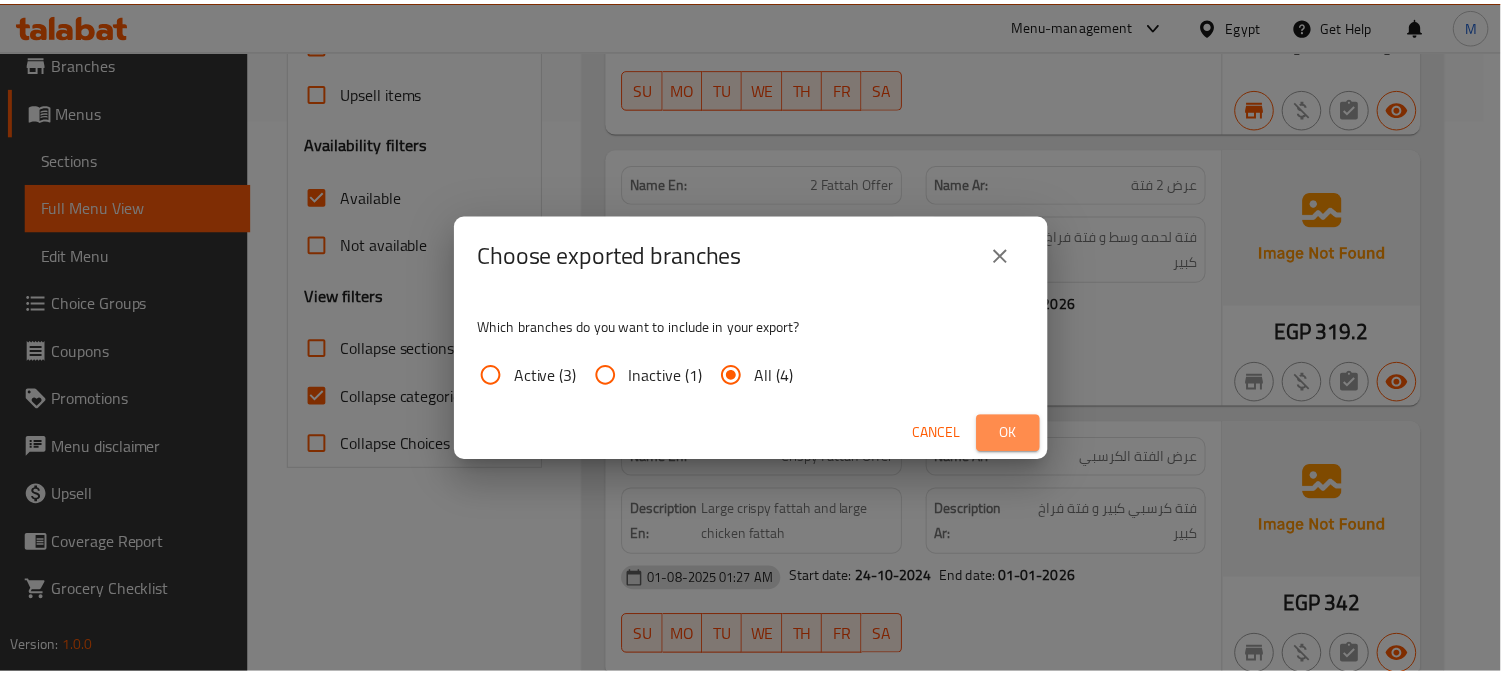 scroll, scrollTop: 0, scrollLeft: 0, axis: both 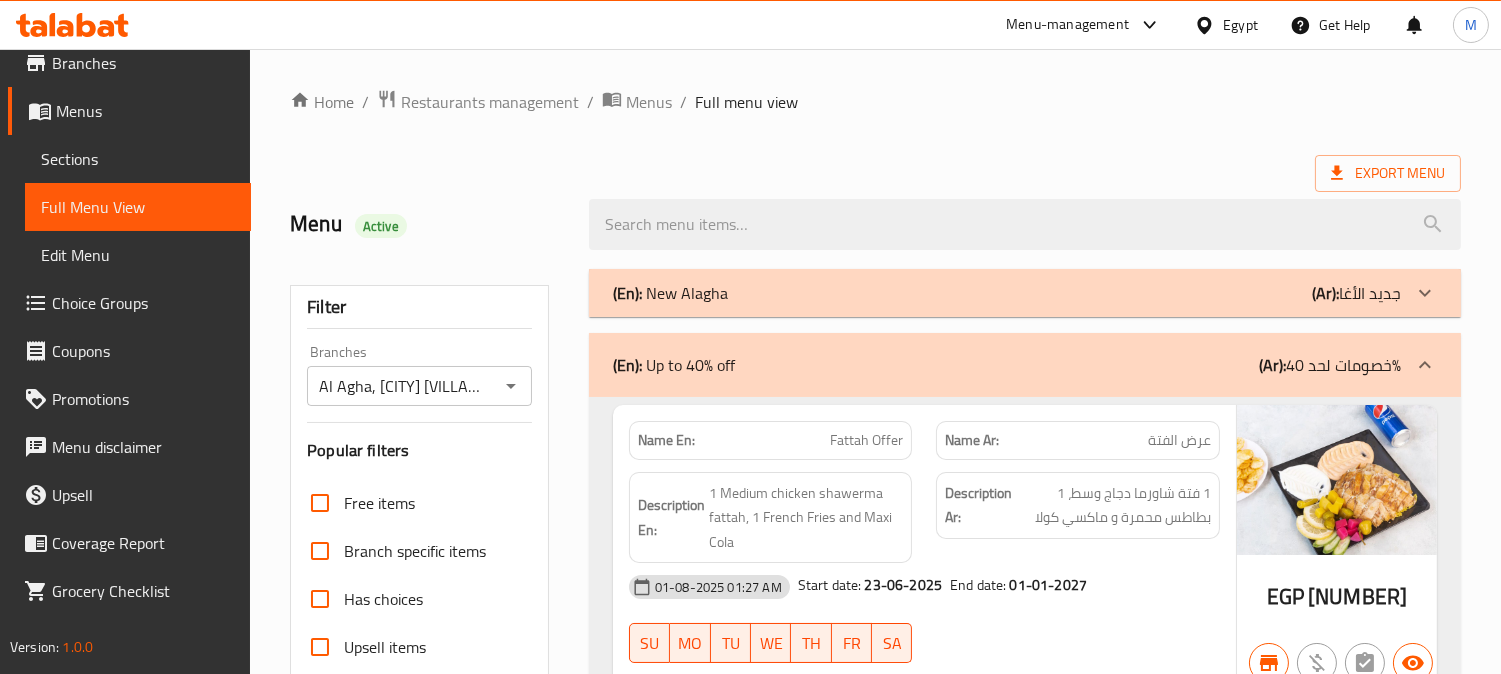 click at bounding box center [1208, 25] 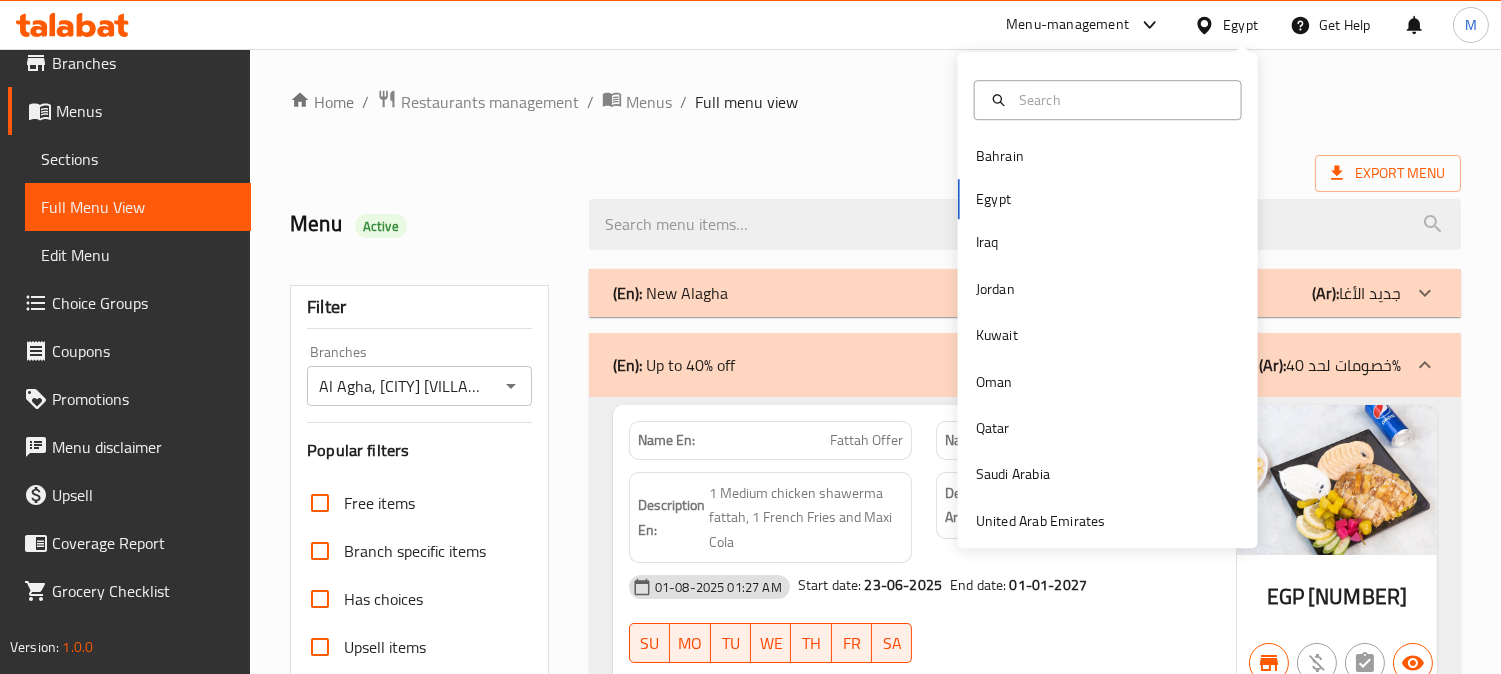scroll, scrollTop: 0, scrollLeft: 0, axis: both 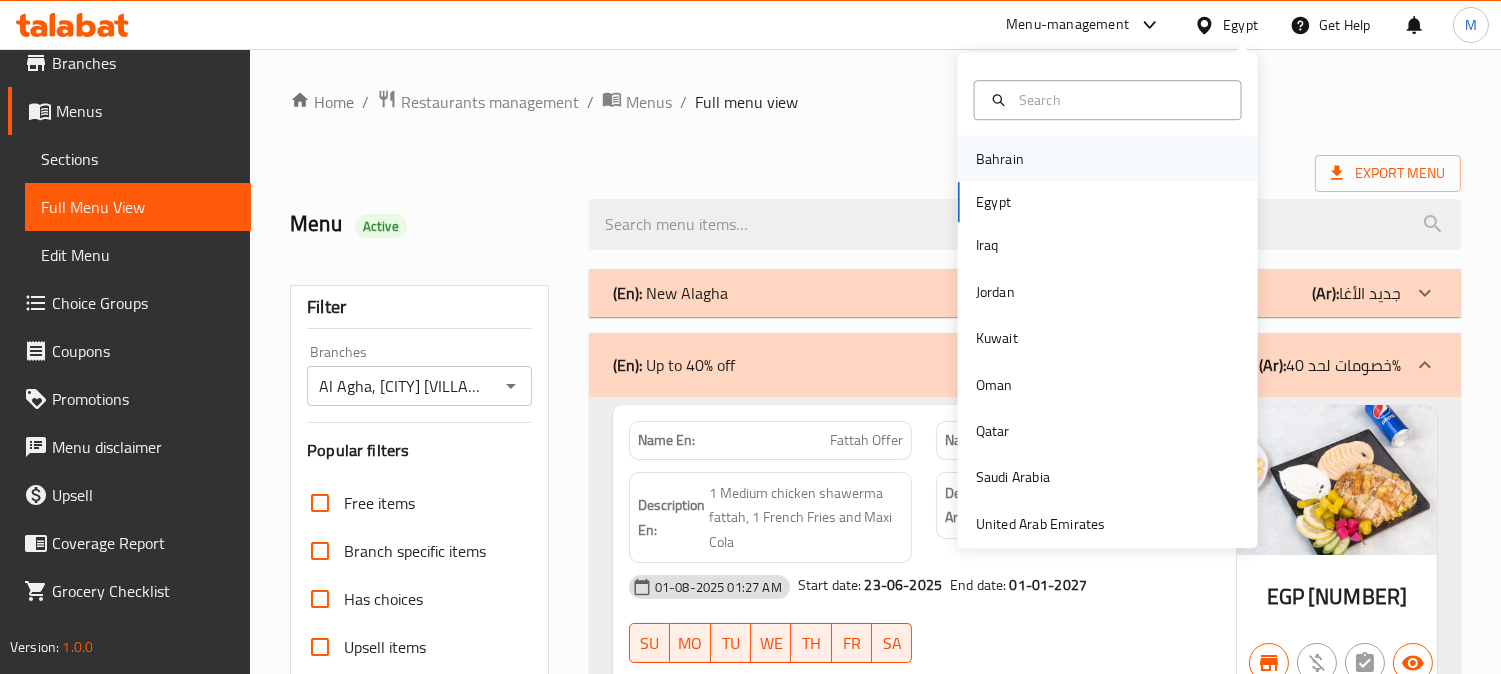 click on "Bahrain" at bounding box center (1000, 159) 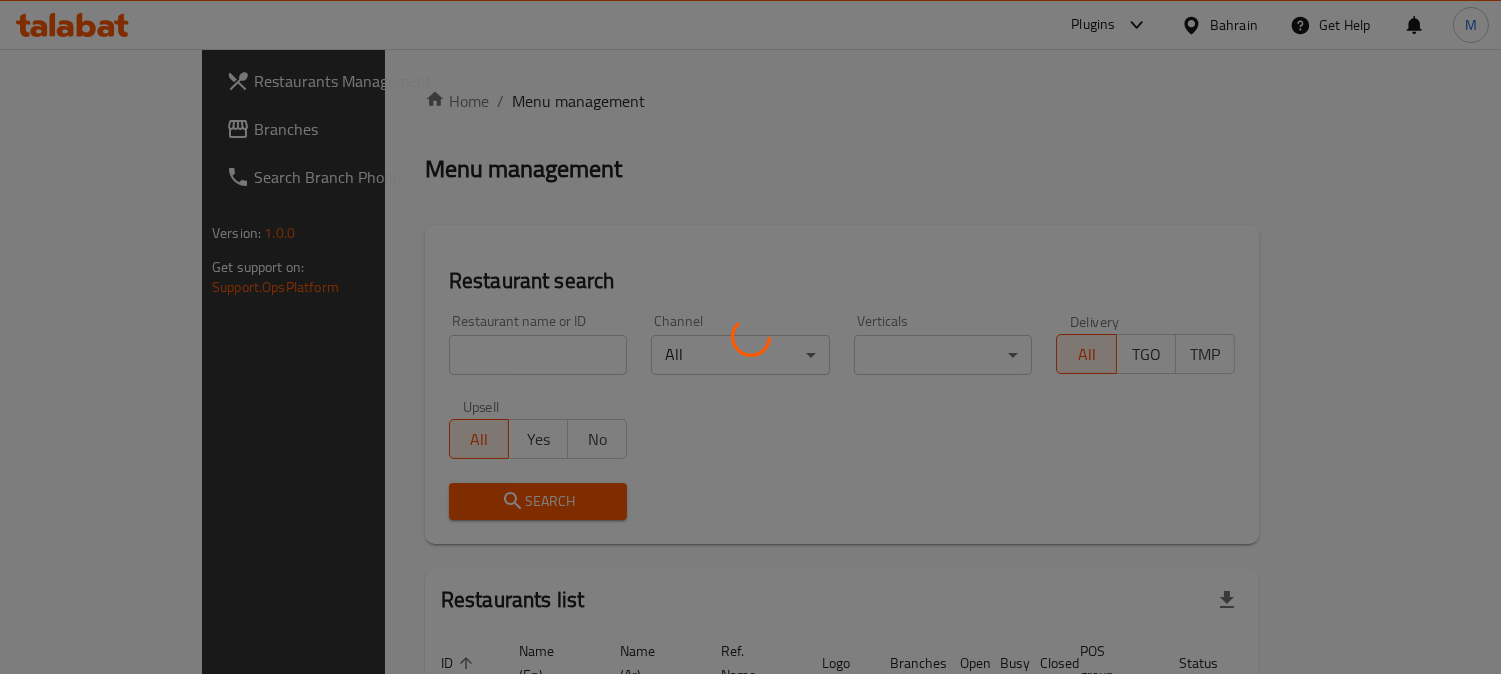 scroll, scrollTop: 0, scrollLeft: 0, axis: both 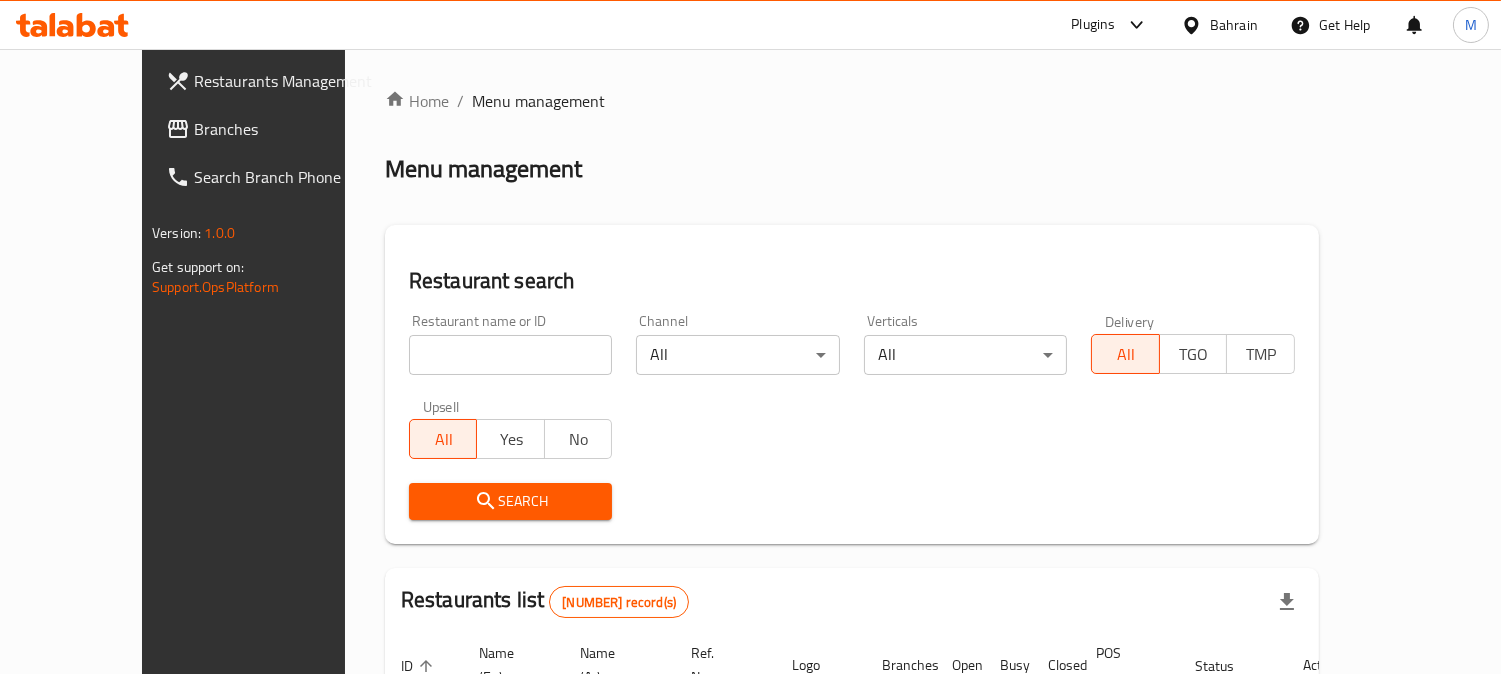 paste on "Persian Garden Restaurant" 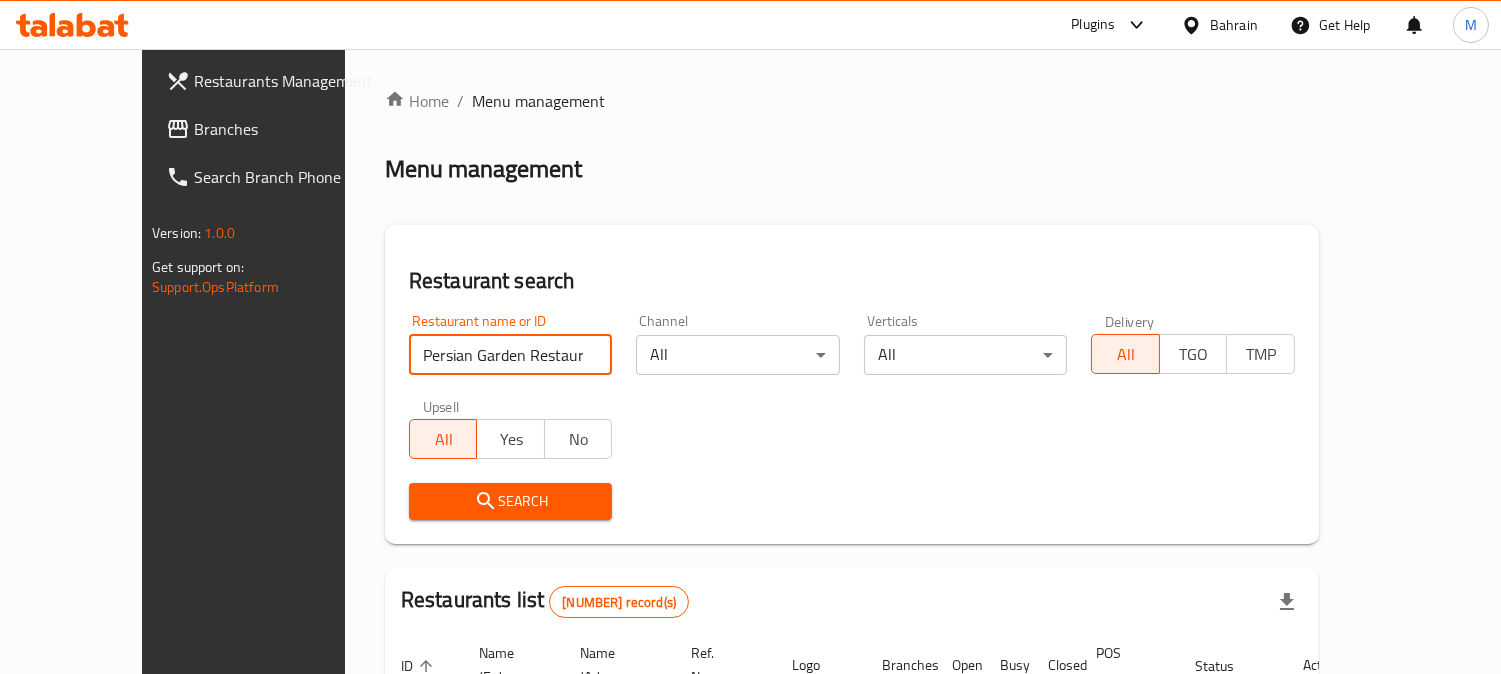 type on "Persian Garden Restaurant" 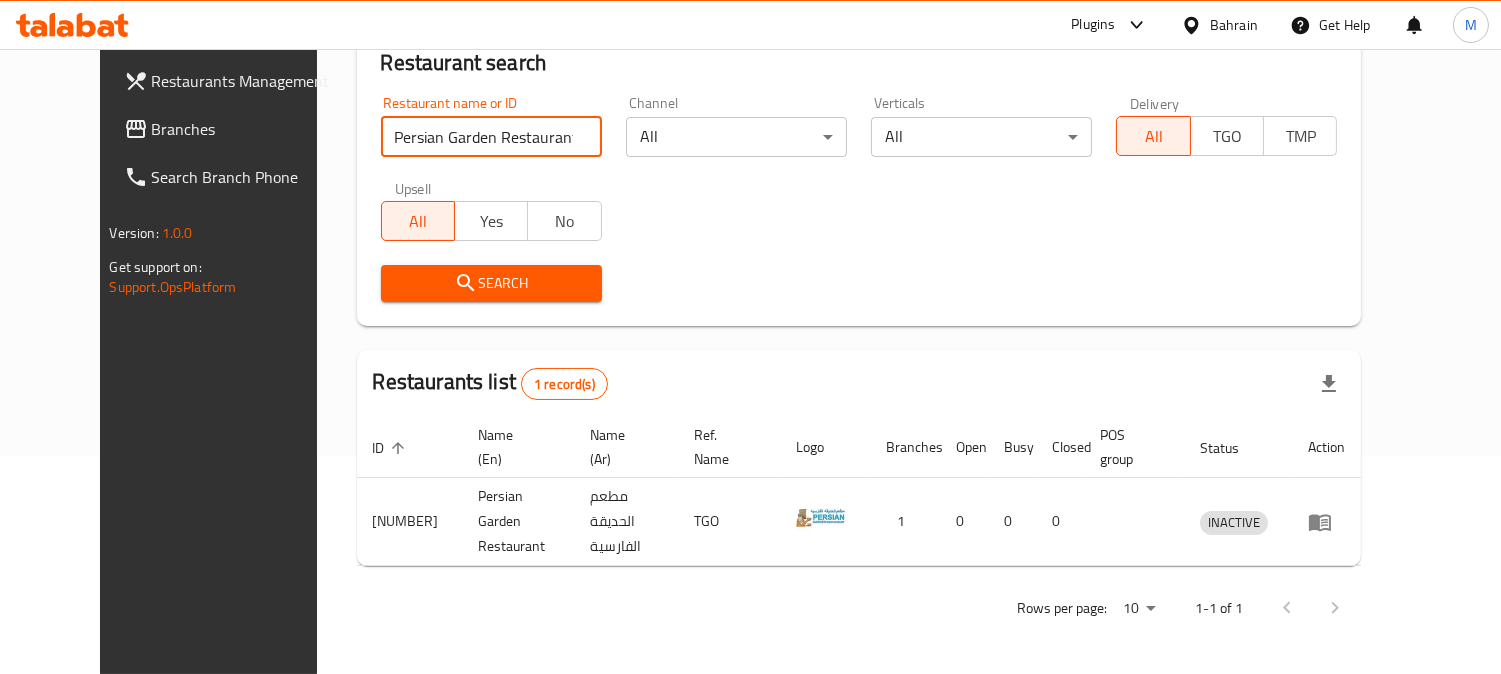 scroll, scrollTop: 201, scrollLeft: 0, axis: vertical 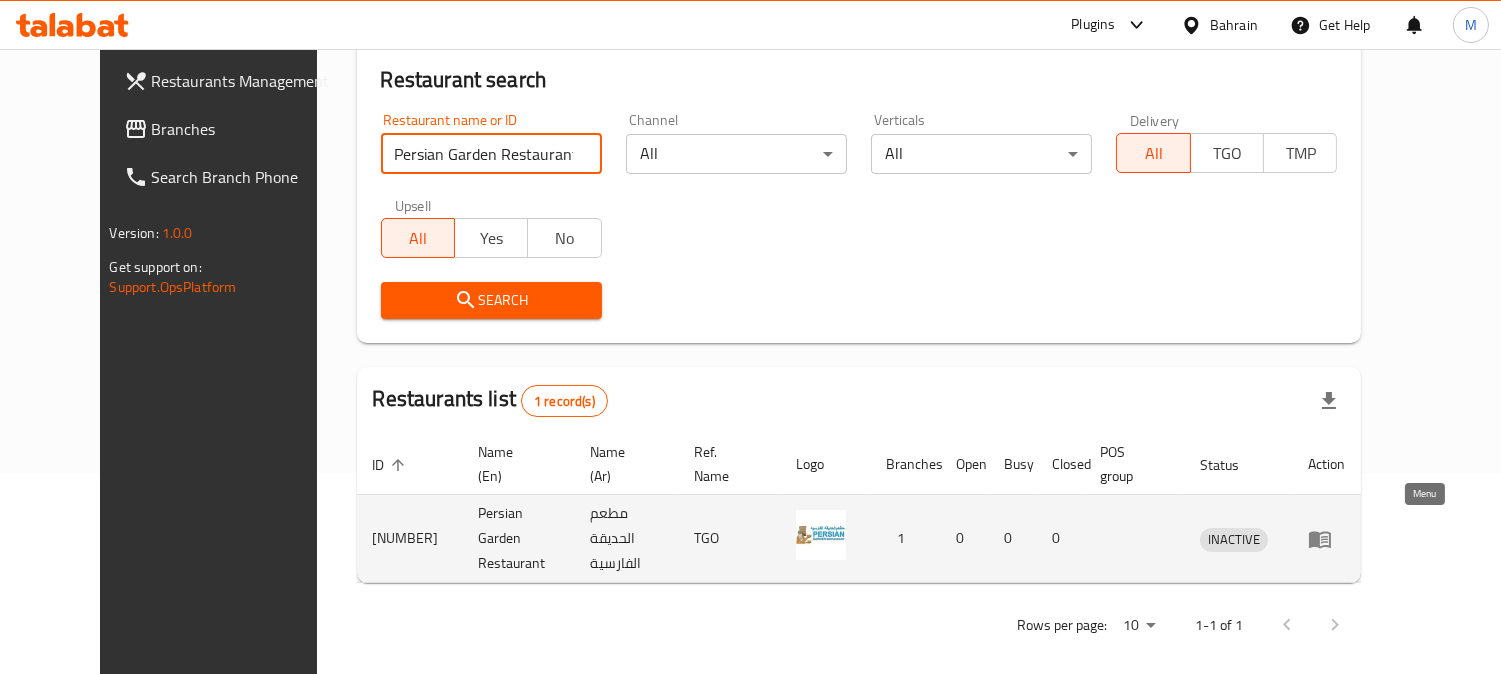 click 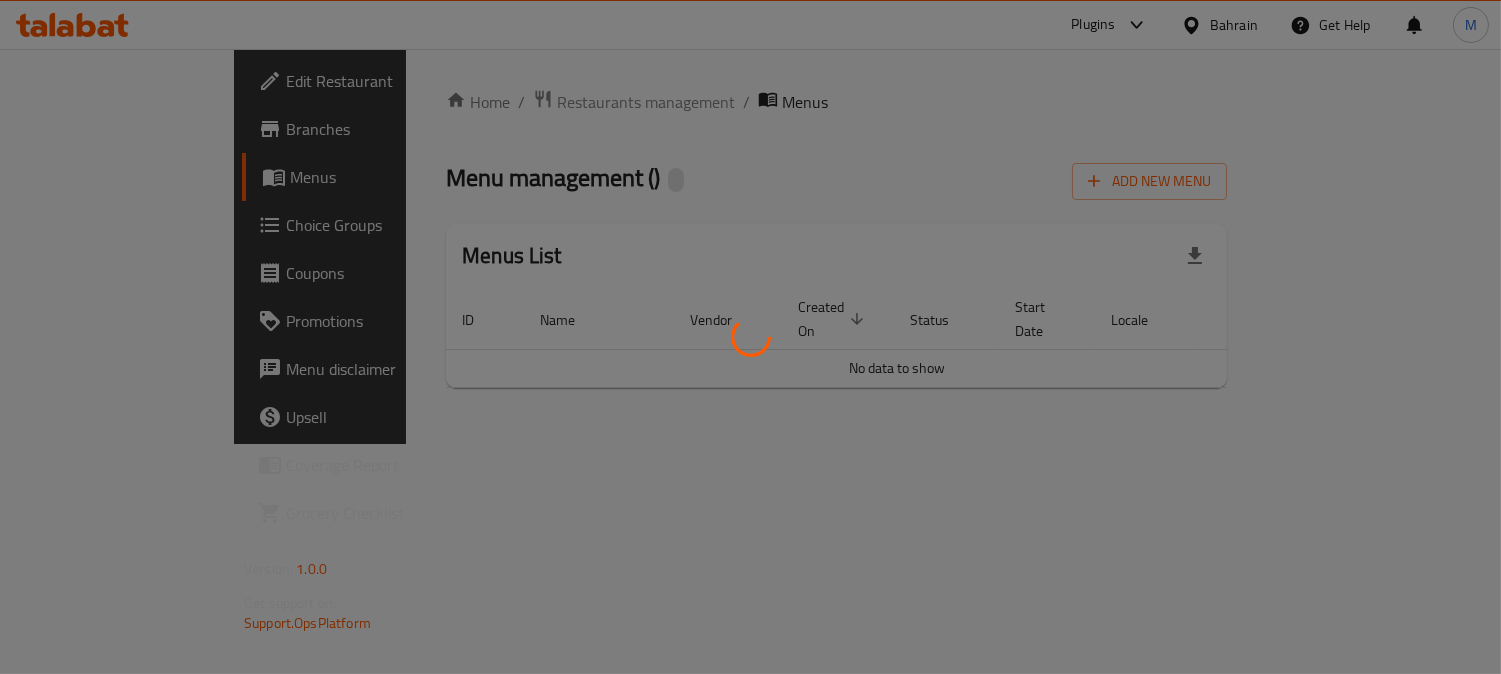 scroll, scrollTop: 0, scrollLeft: 0, axis: both 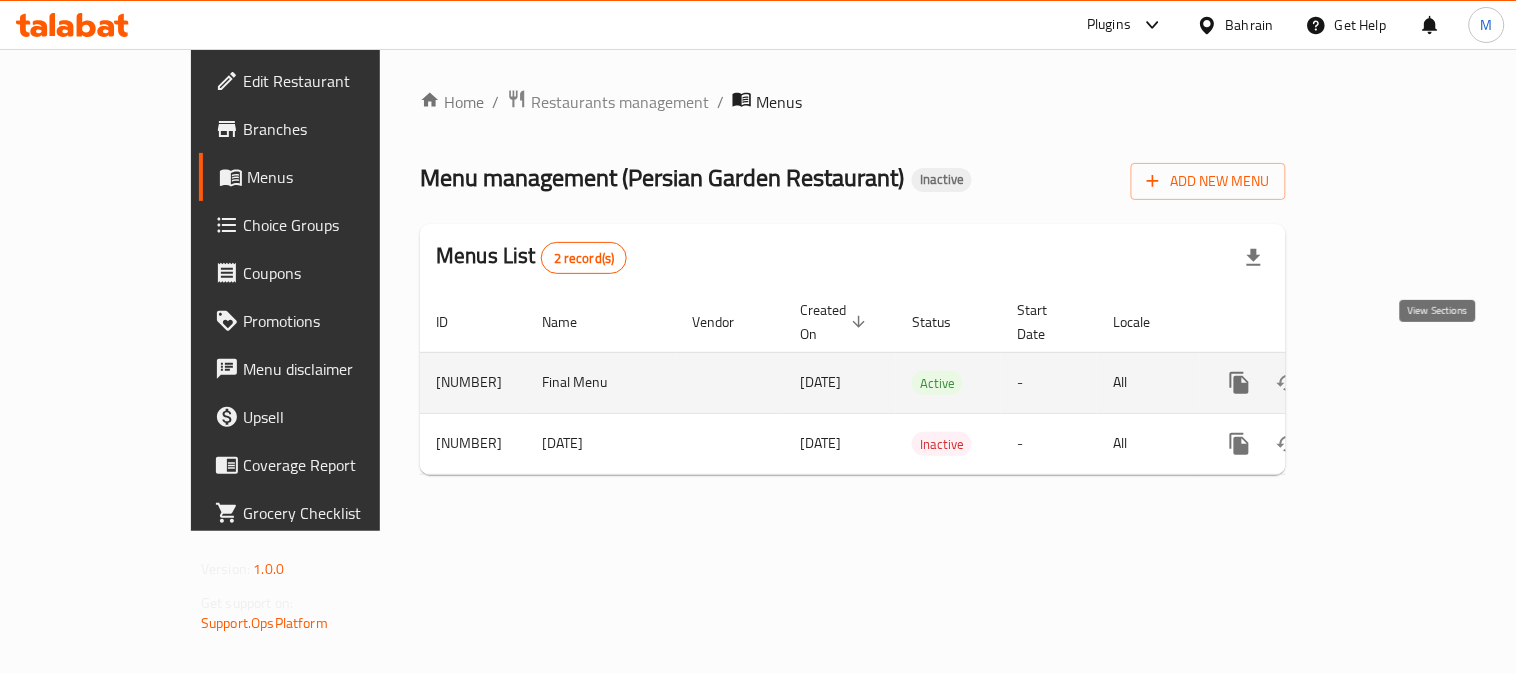 click 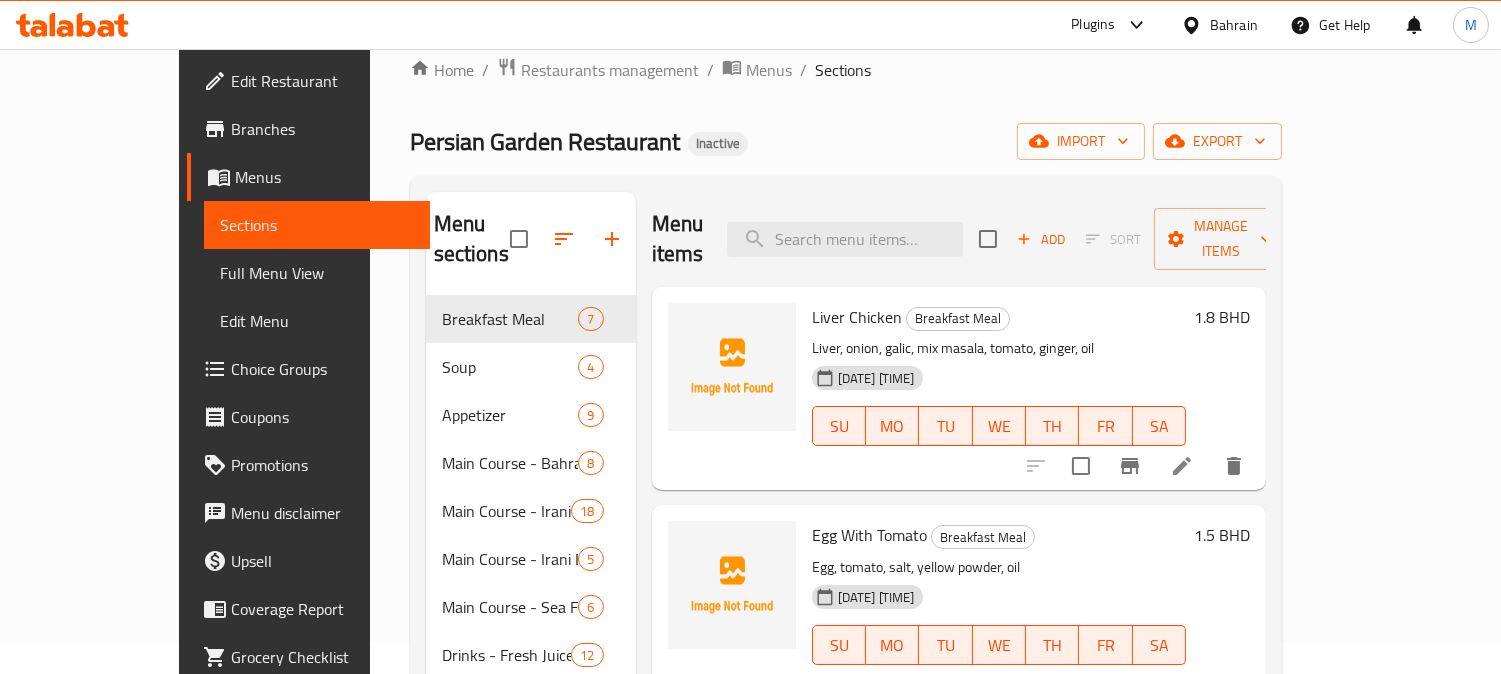 scroll, scrollTop: 0, scrollLeft: 0, axis: both 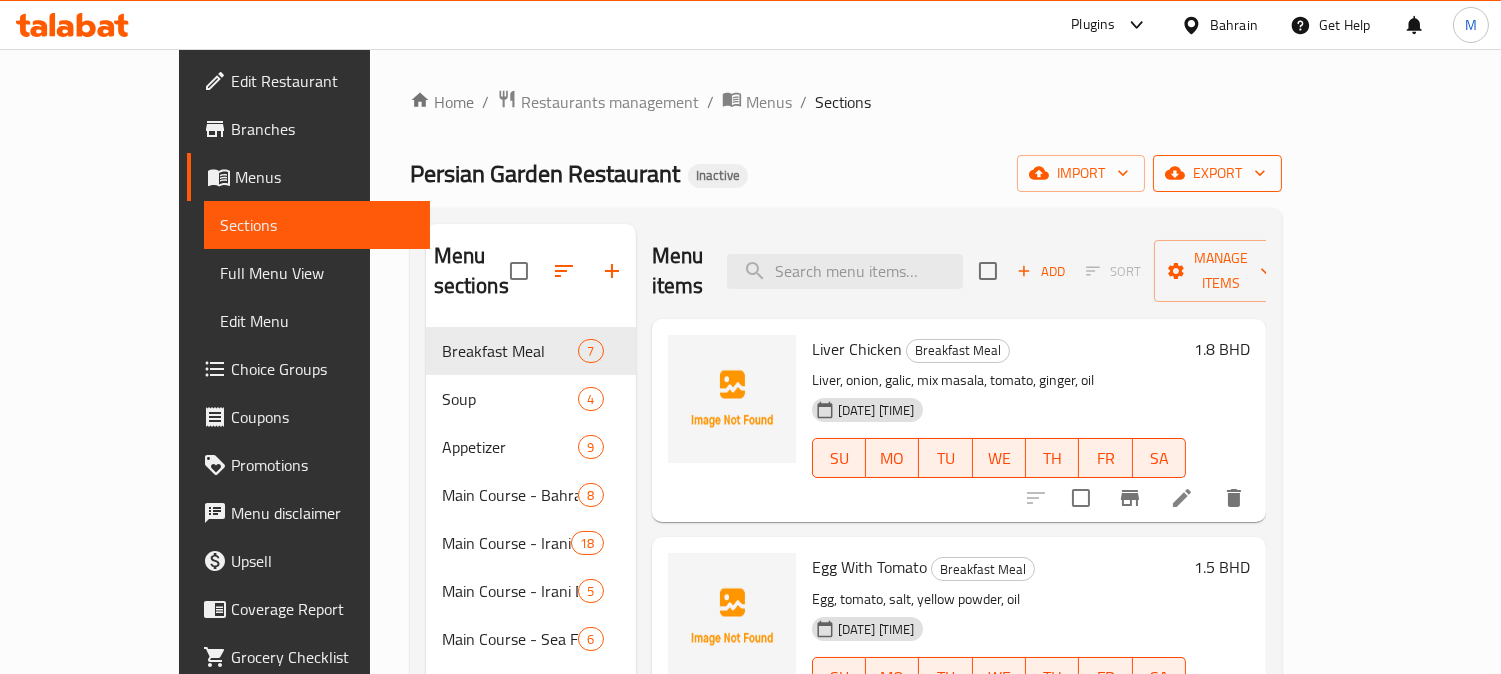 click on "export" at bounding box center (1217, 173) 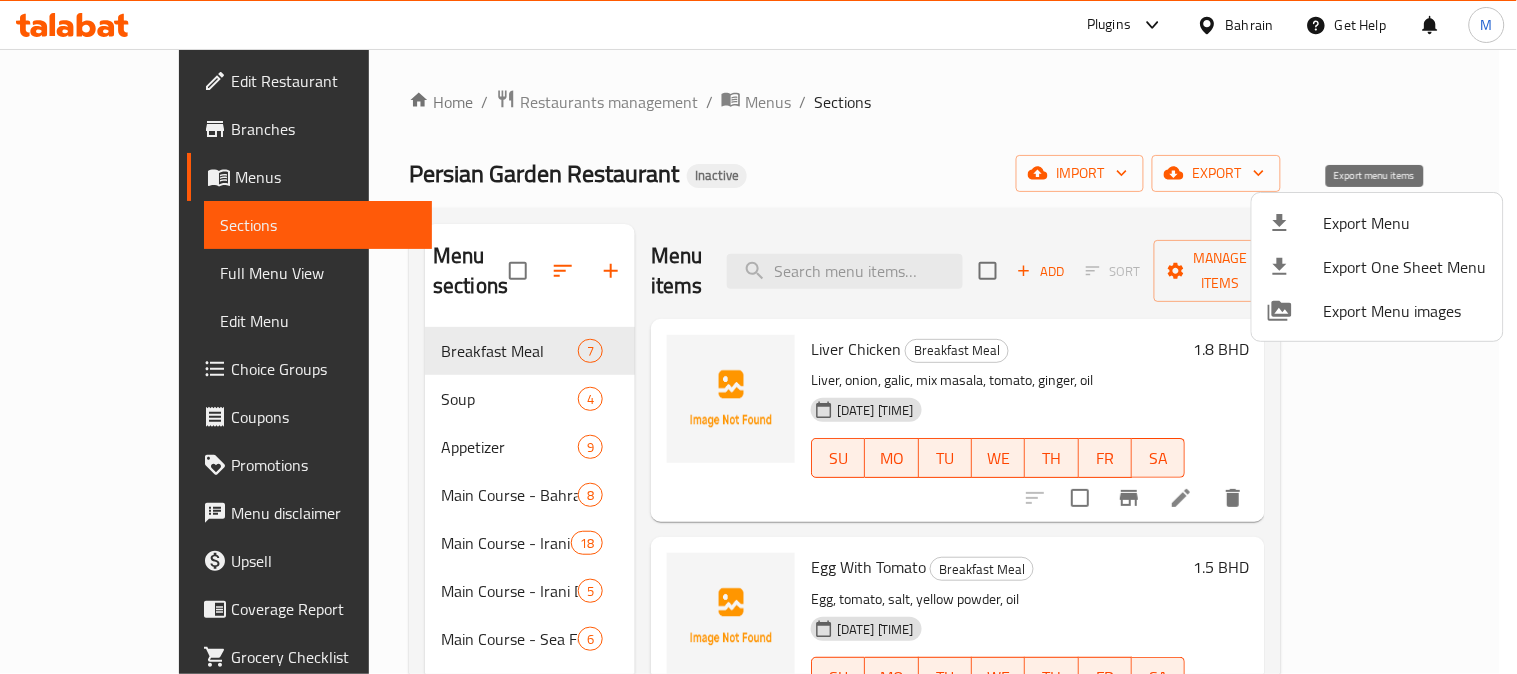 click on "Export Menu" at bounding box center [1405, 223] 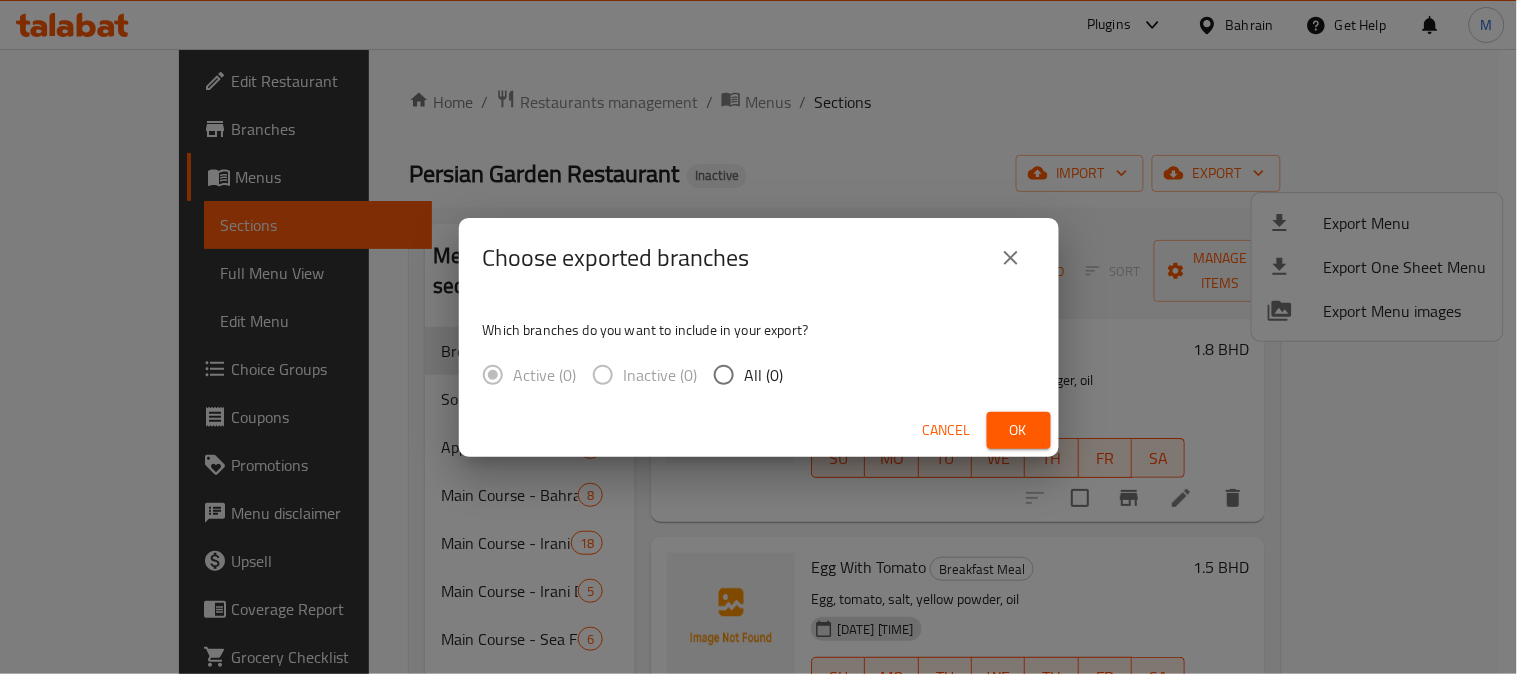 click on "All (0)" at bounding box center (724, 375) 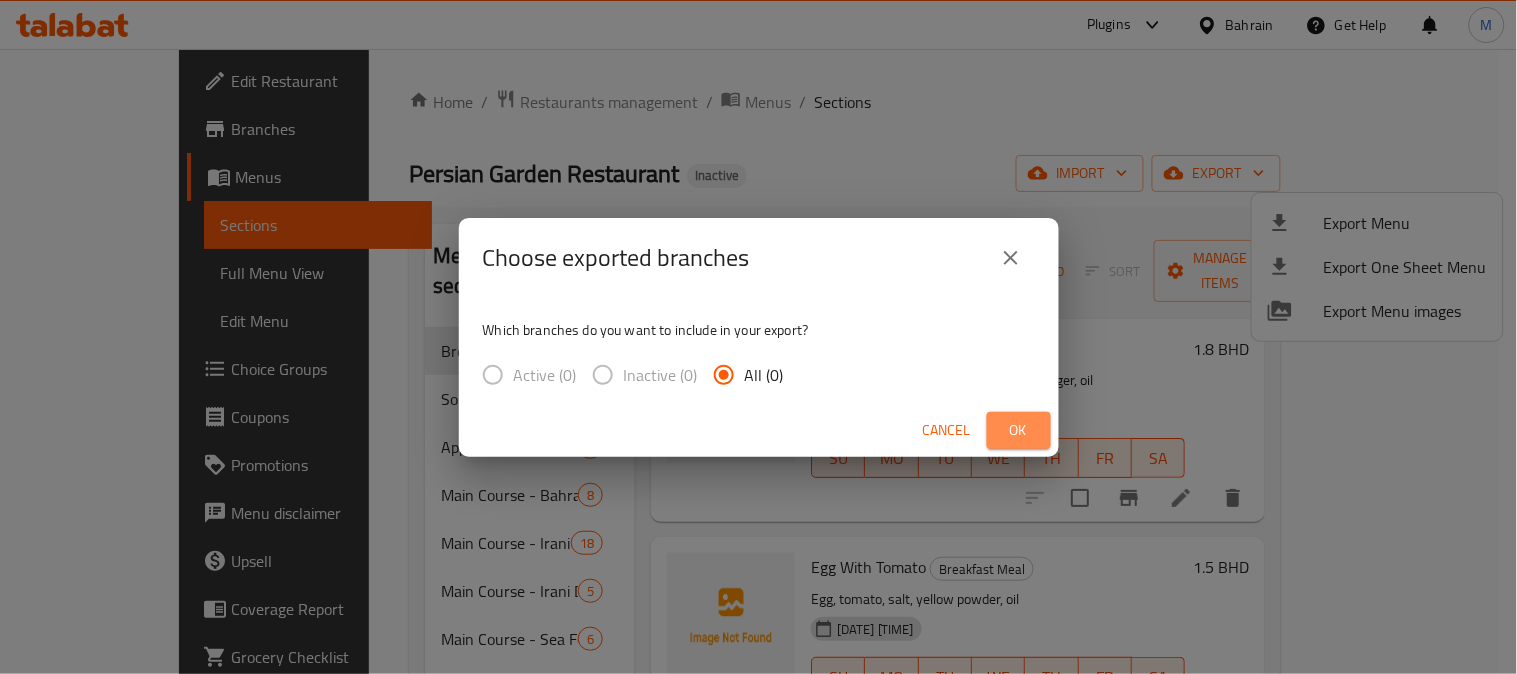 click on "Ok" at bounding box center [1019, 430] 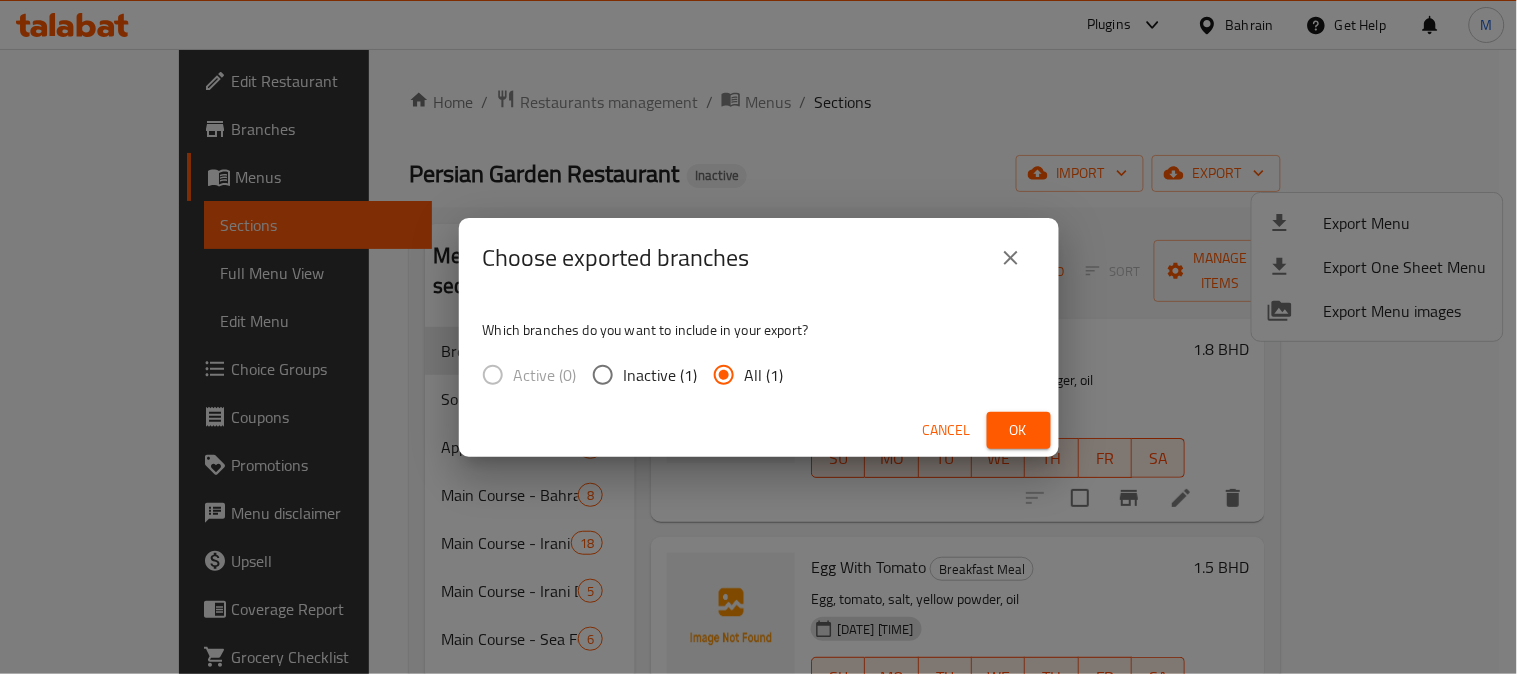 click on "Ok" at bounding box center [1019, 430] 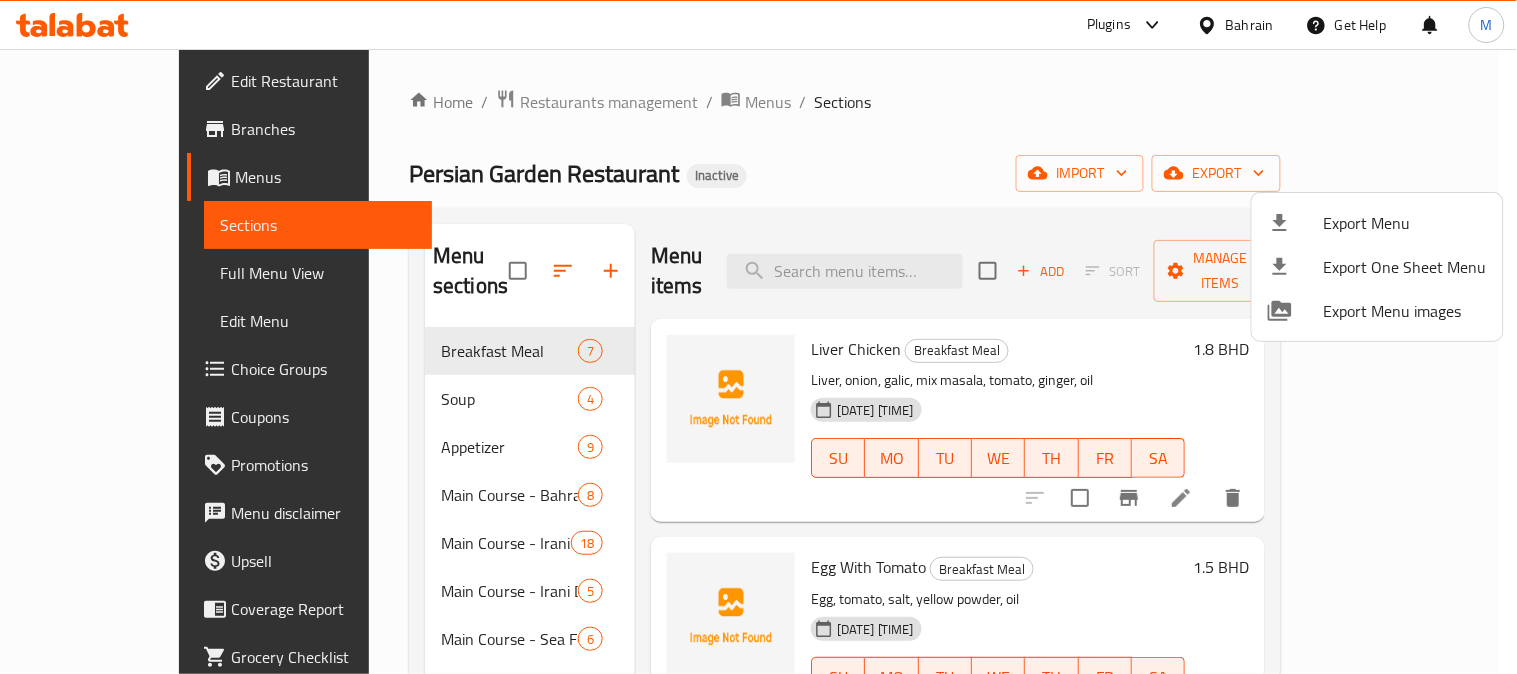 click at bounding box center (758, 337) 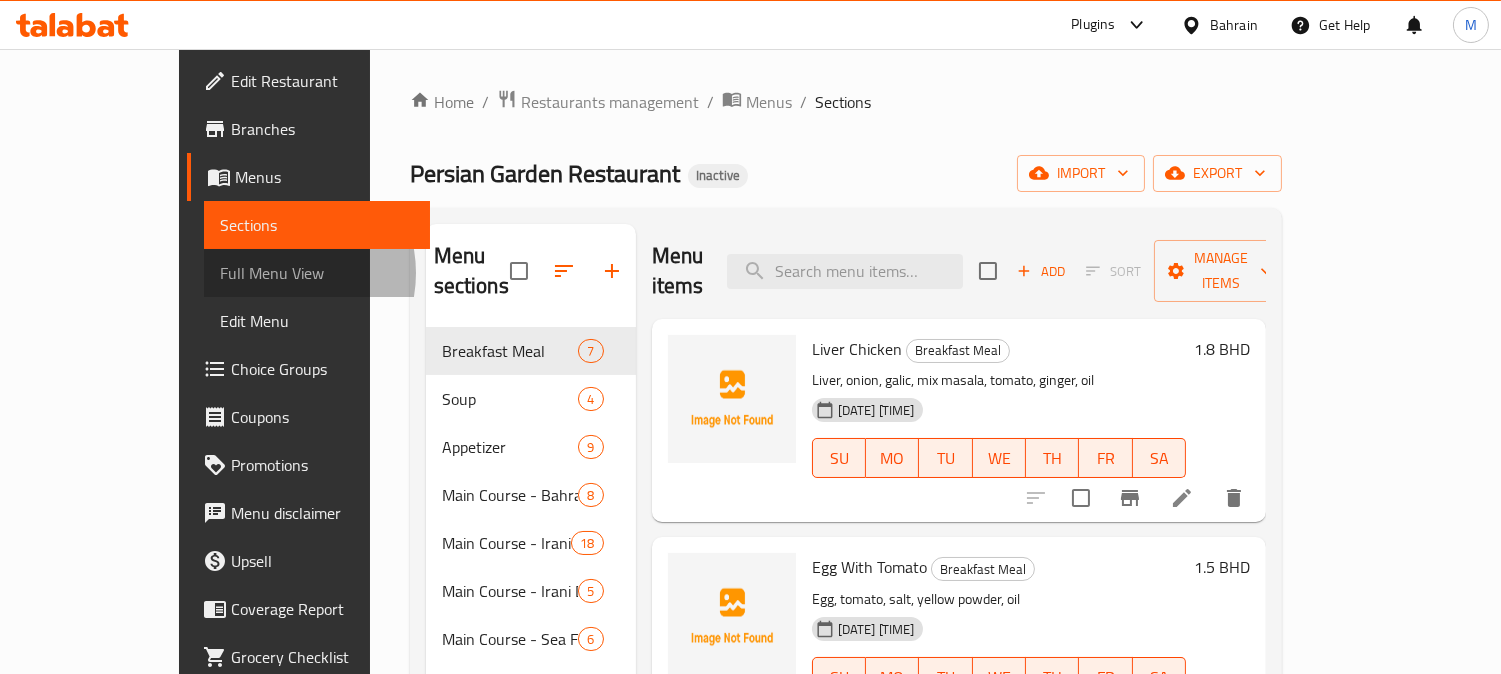 click on "Full Menu View" at bounding box center (317, 273) 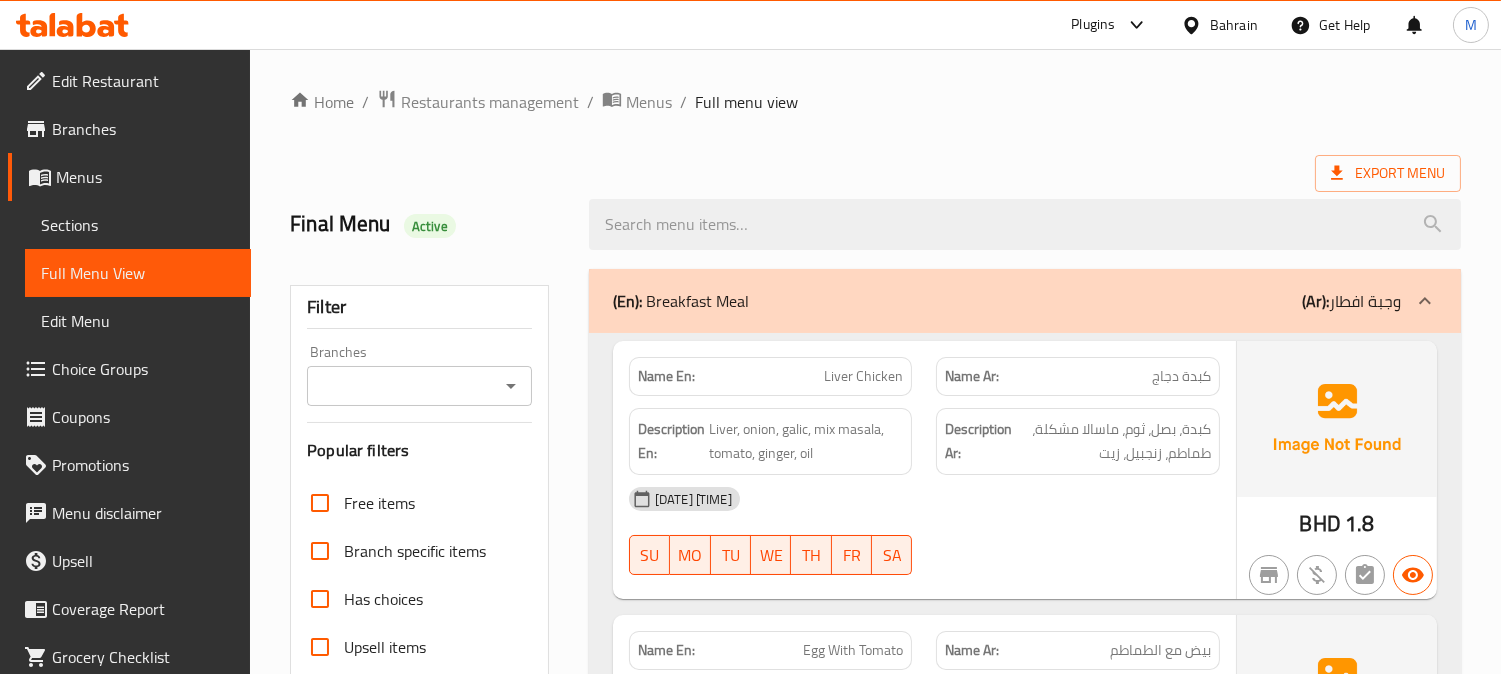 scroll, scrollTop: 666, scrollLeft: 0, axis: vertical 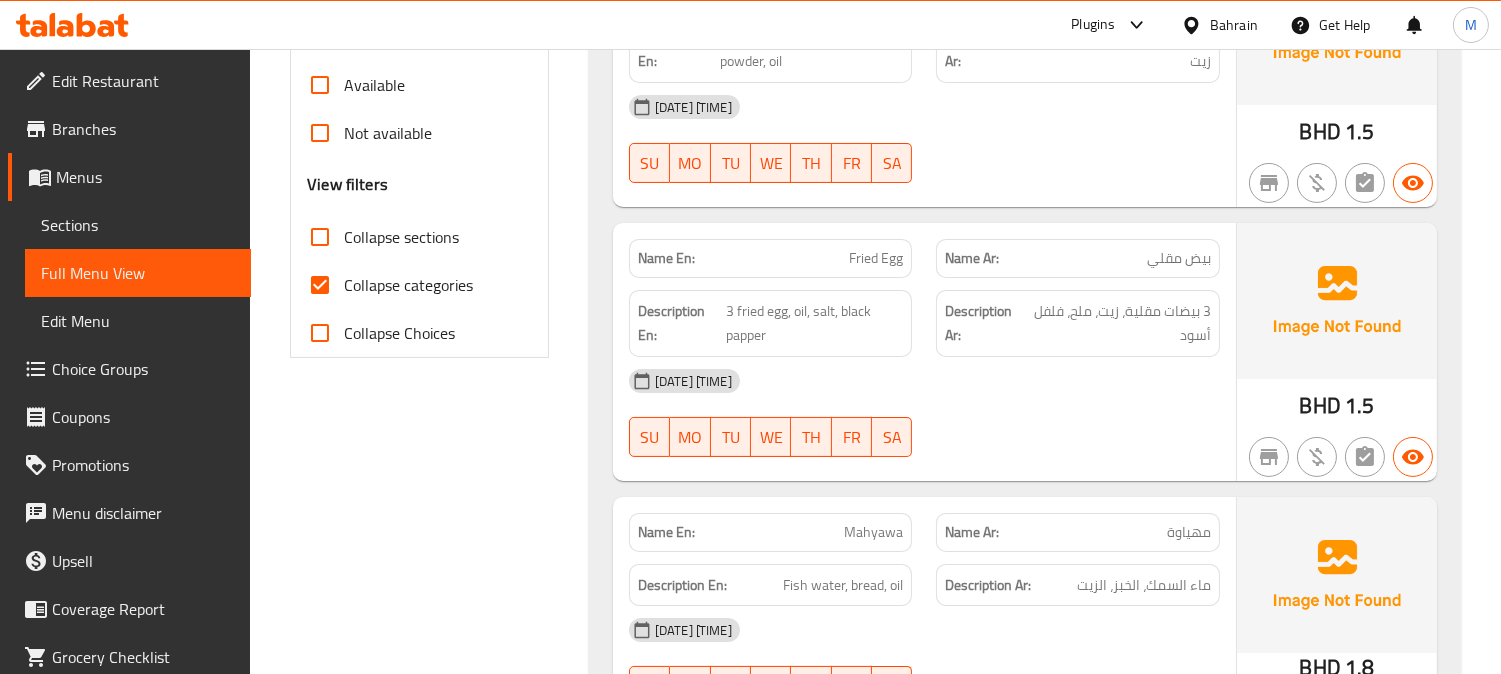 click on "Collapse categories" at bounding box center [320, 285] 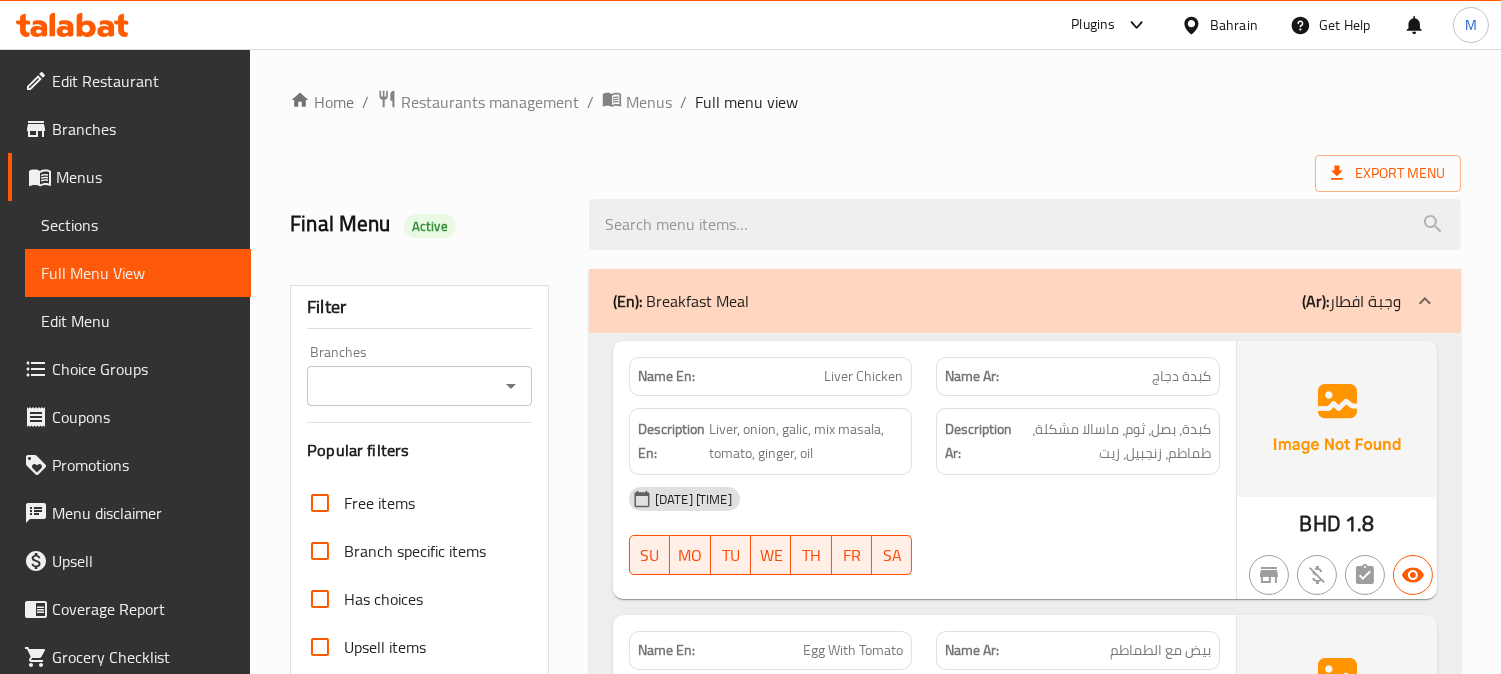 scroll, scrollTop: 12444, scrollLeft: 0, axis: vertical 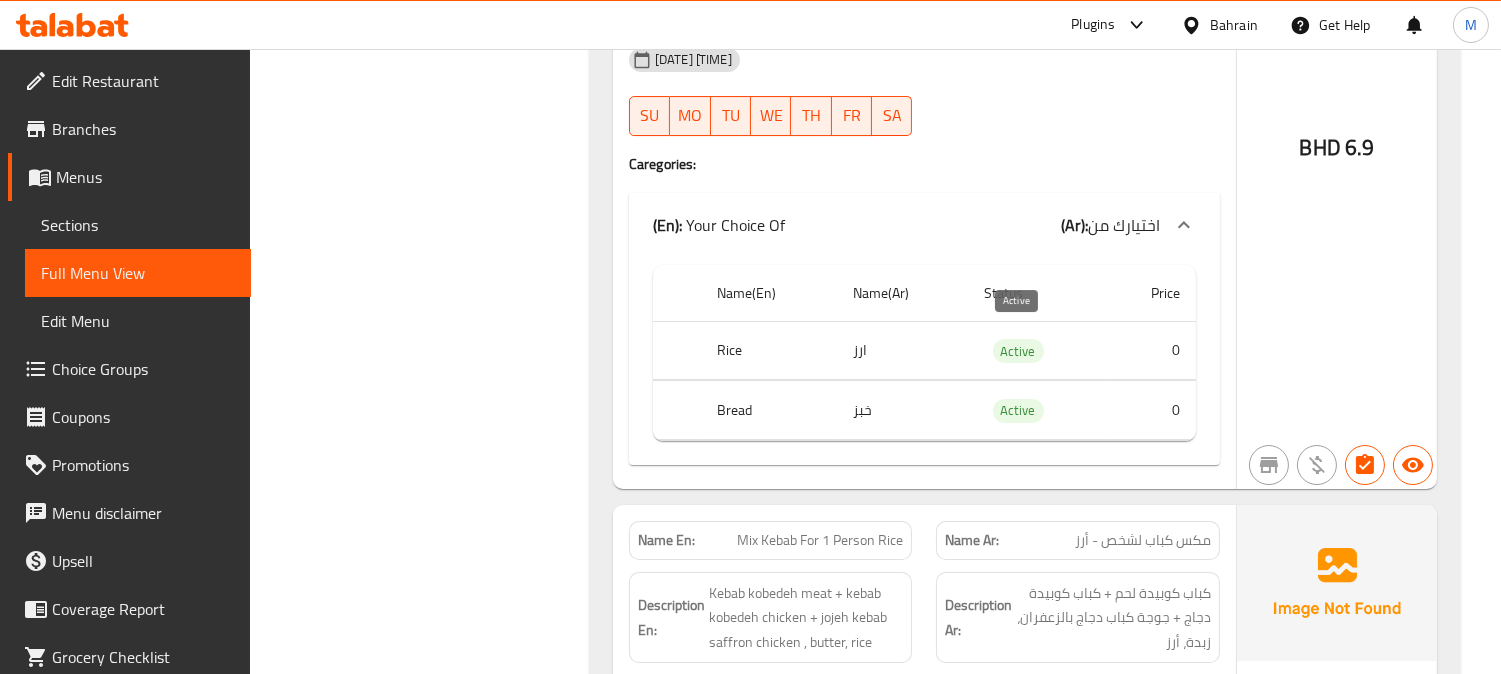 click on "Active" at bounding box center (1018, 351) 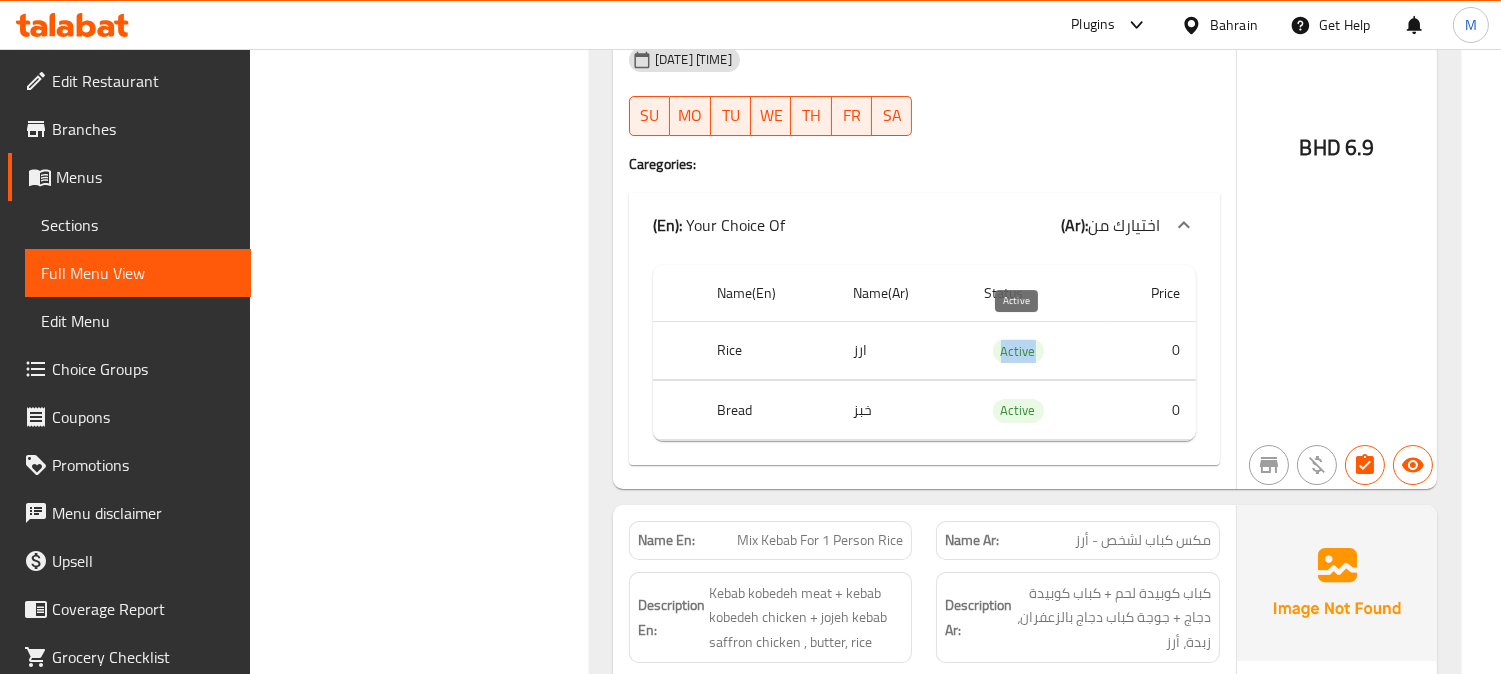 click on "Active" at bounding box center [1018, 351] 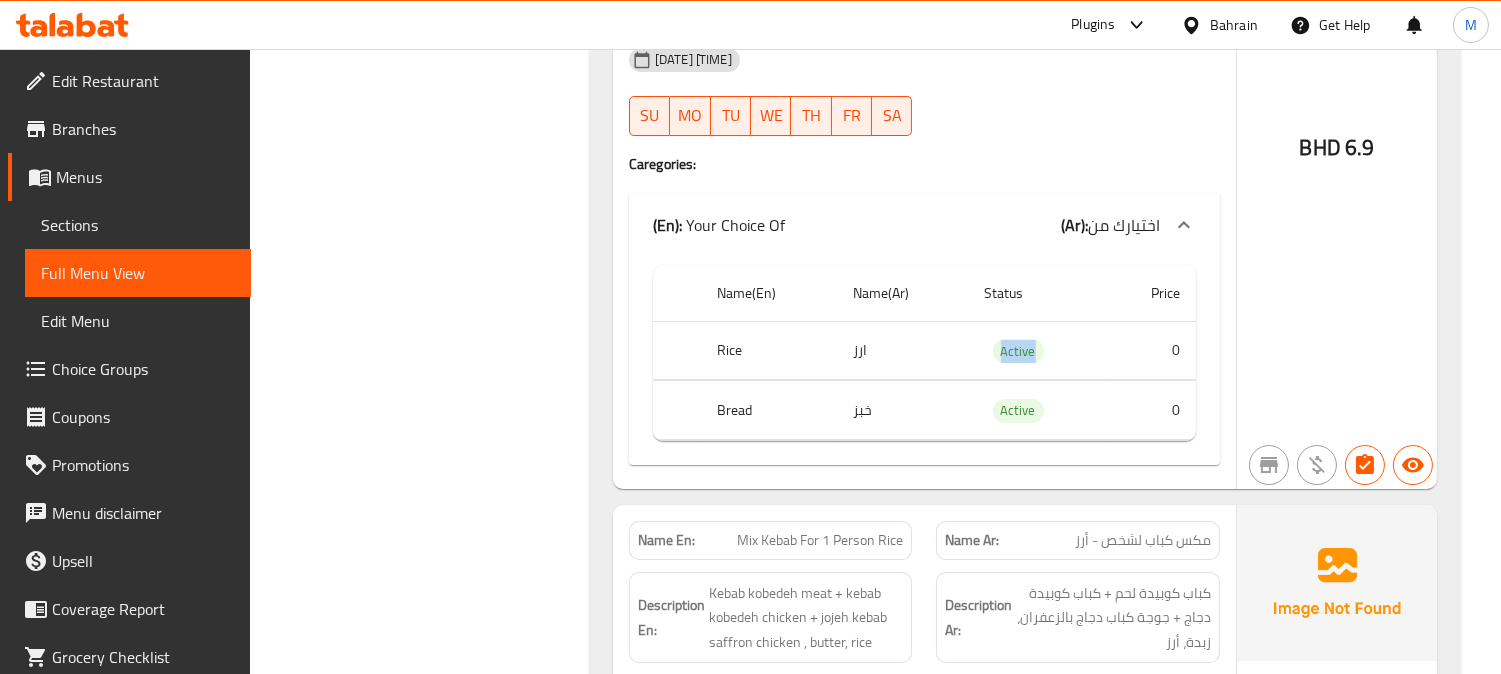 copy on "Active" 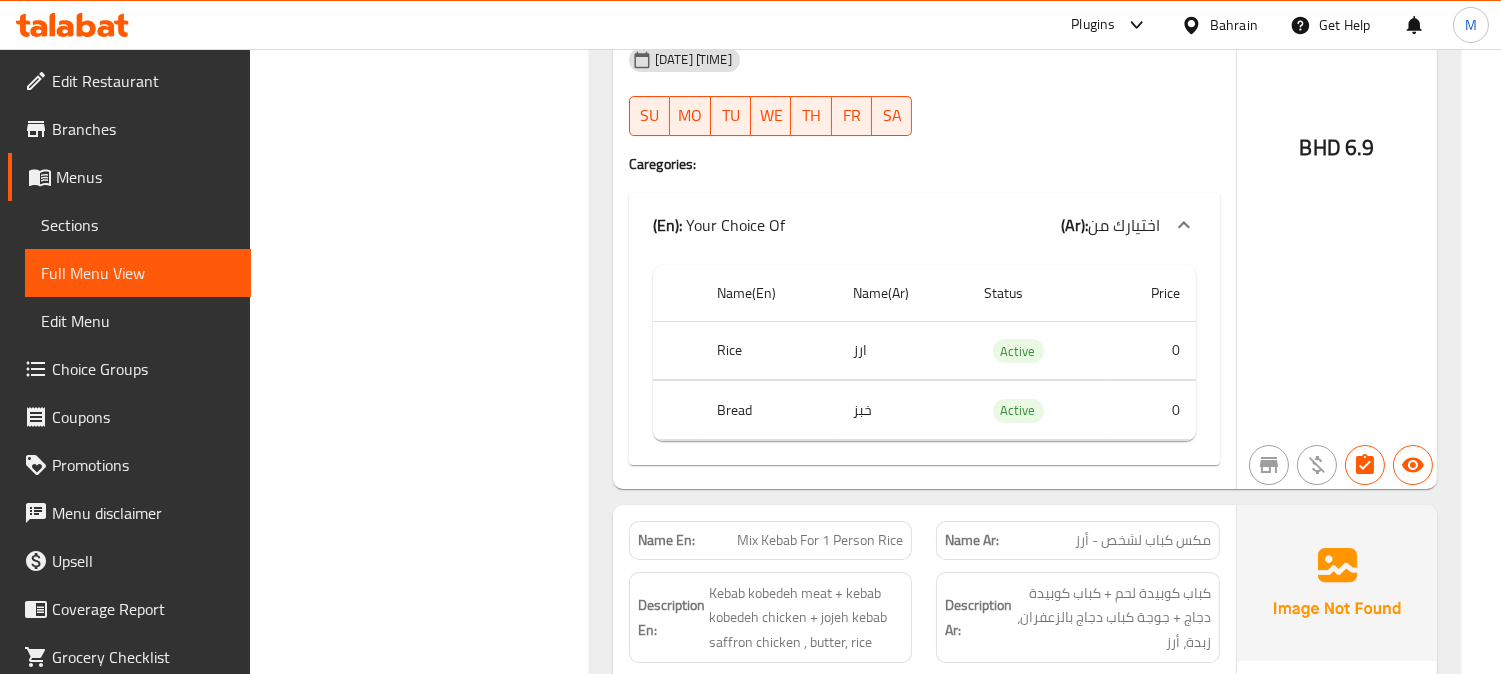 scroll, scrollTop: 13416, scrollLeft: 0, axis: vertical 